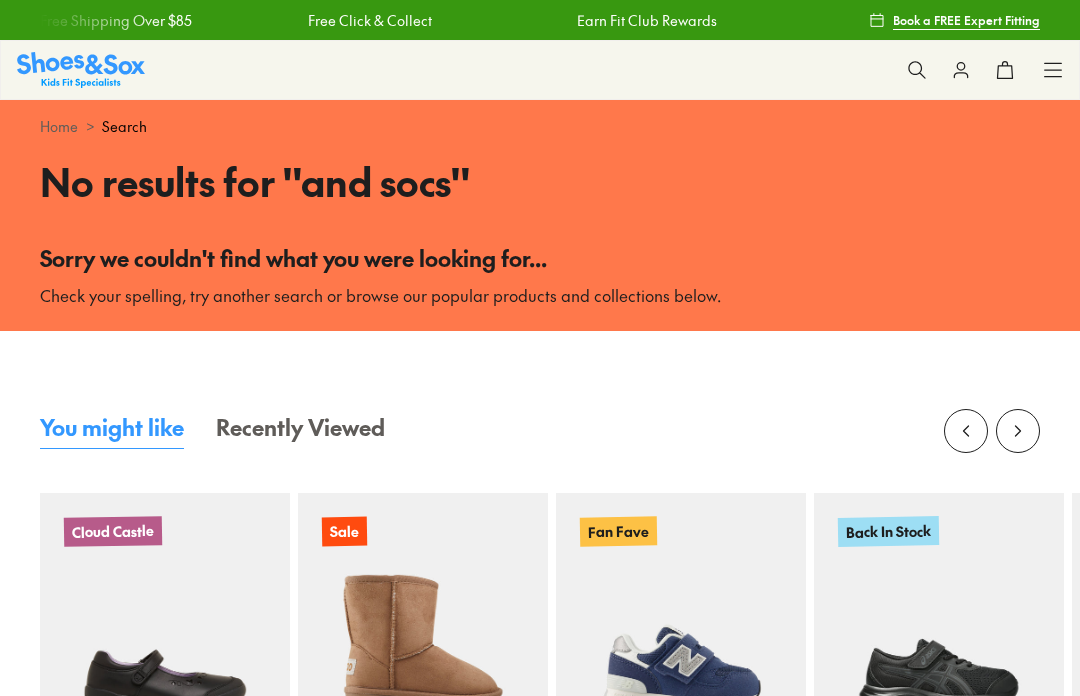 scroll, scrollTop: 310, scrollLeft: 0, axis: vertical 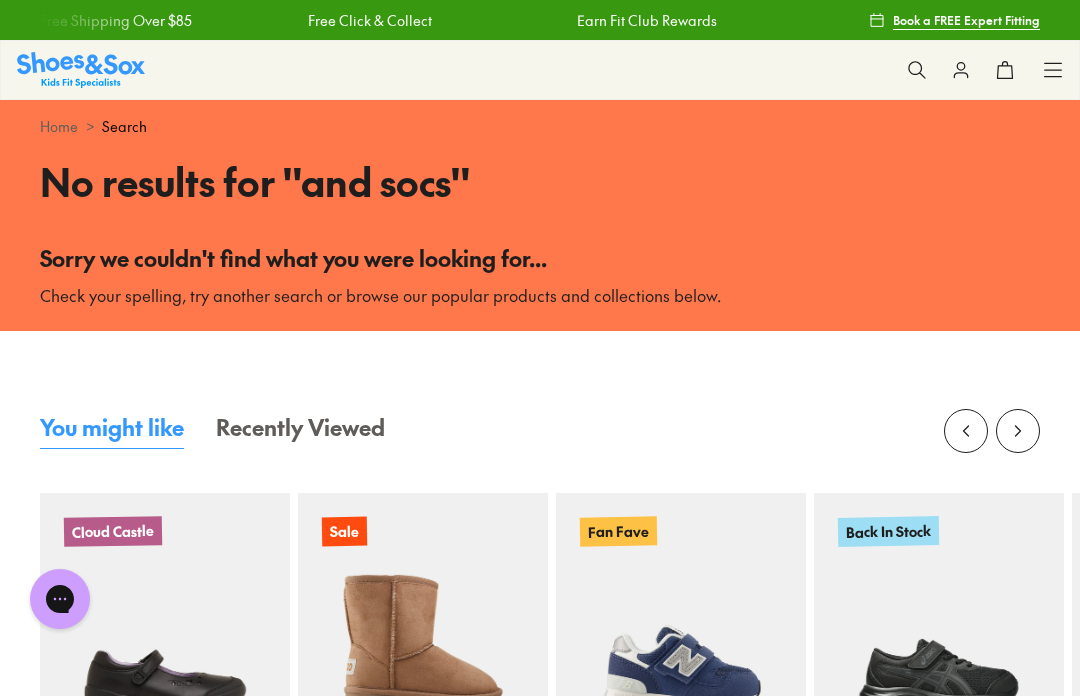 click 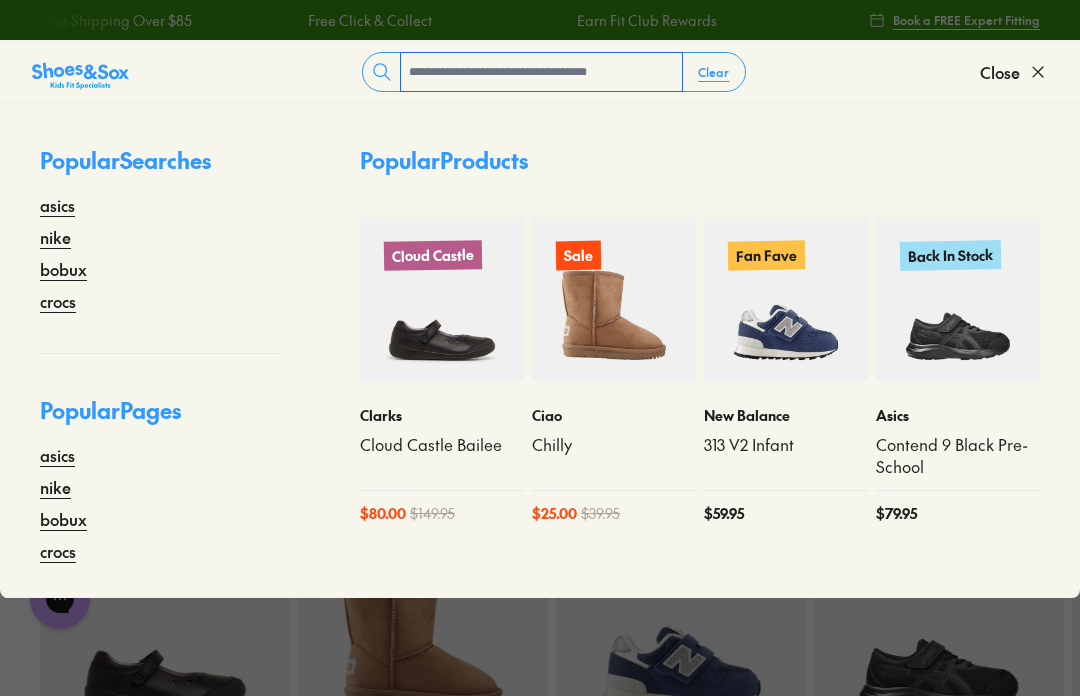 click at bounding box center (541, 72) 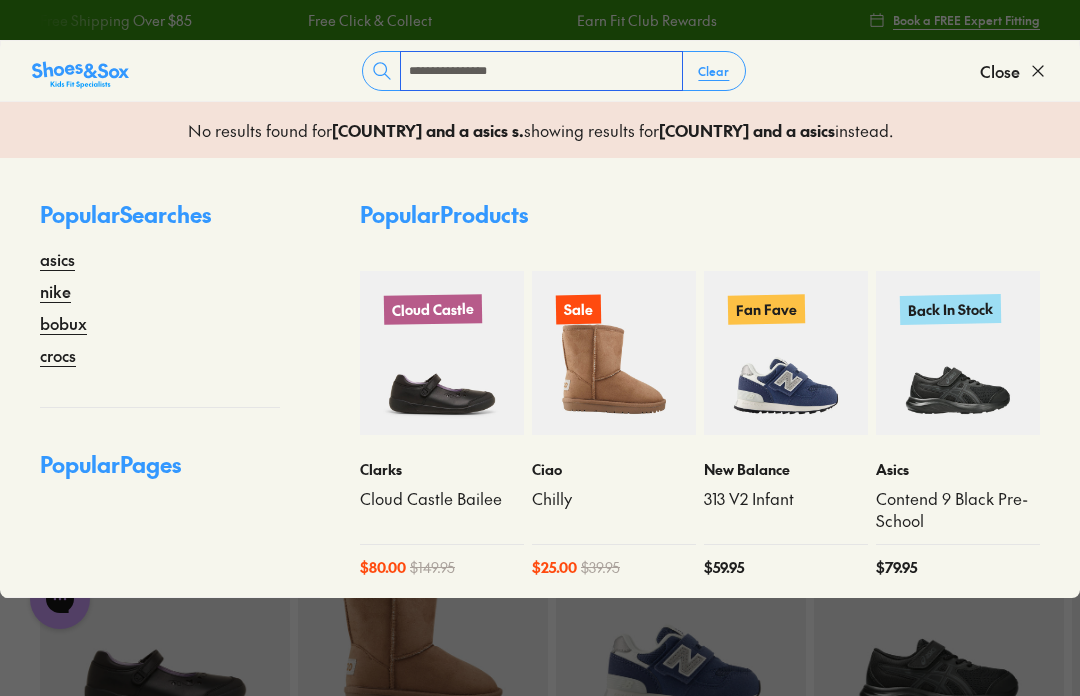 click on "**********" at bounding box center [541, 71] 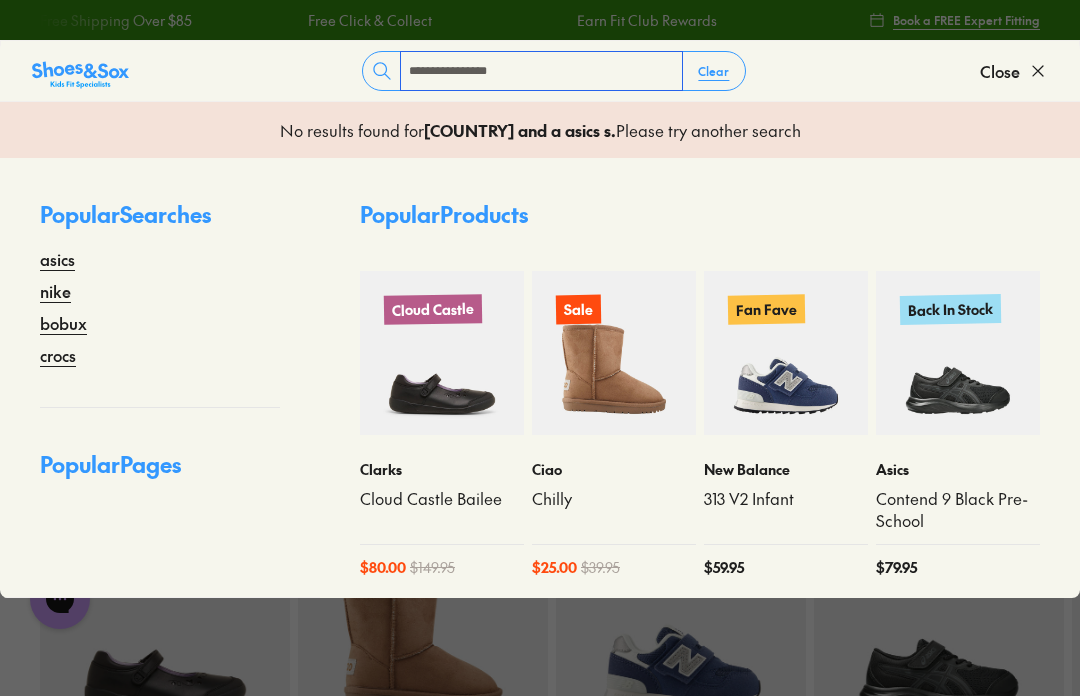 click on "**********" at bounding box center (541, 71) 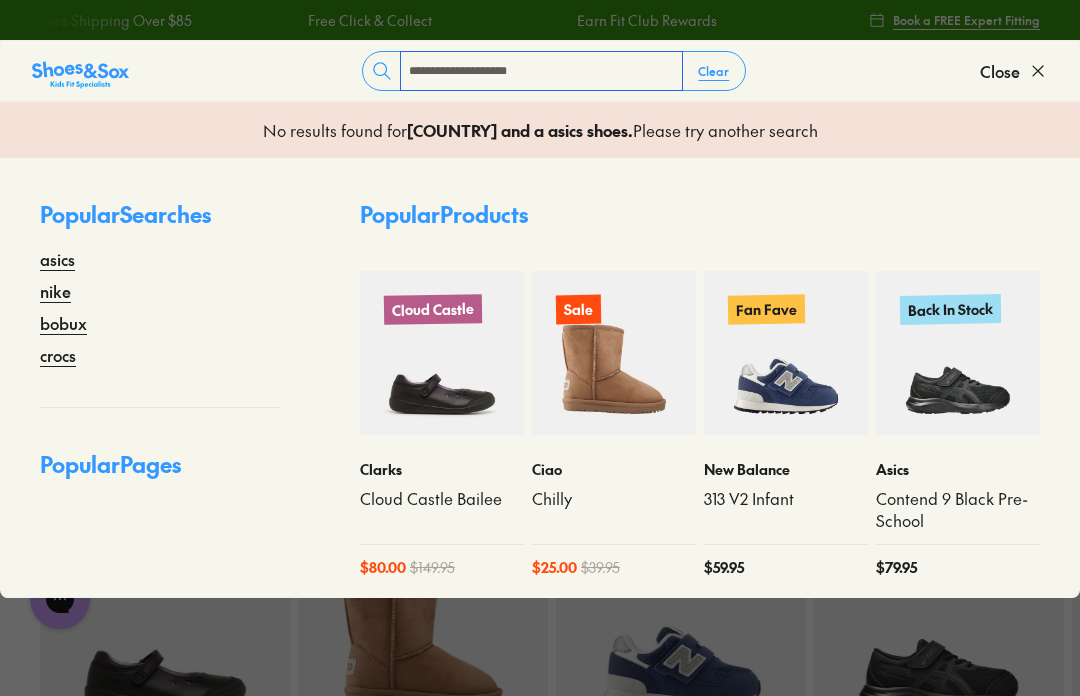 type on "**********" 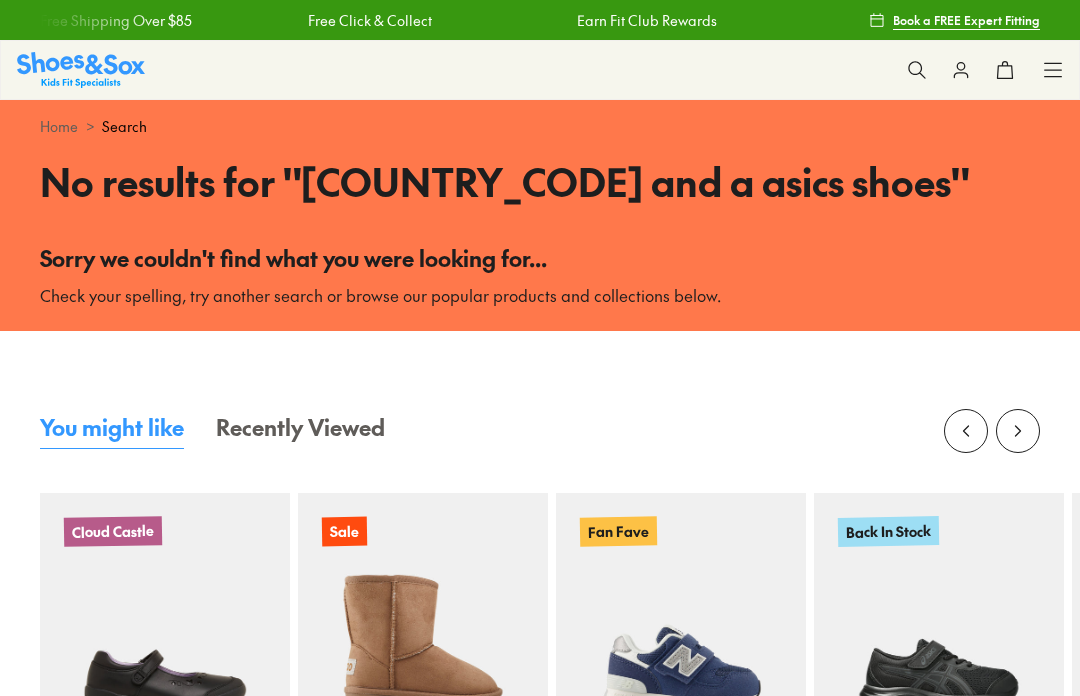scroll, scrollTop: 0, scrollLeft: 0, axis: both 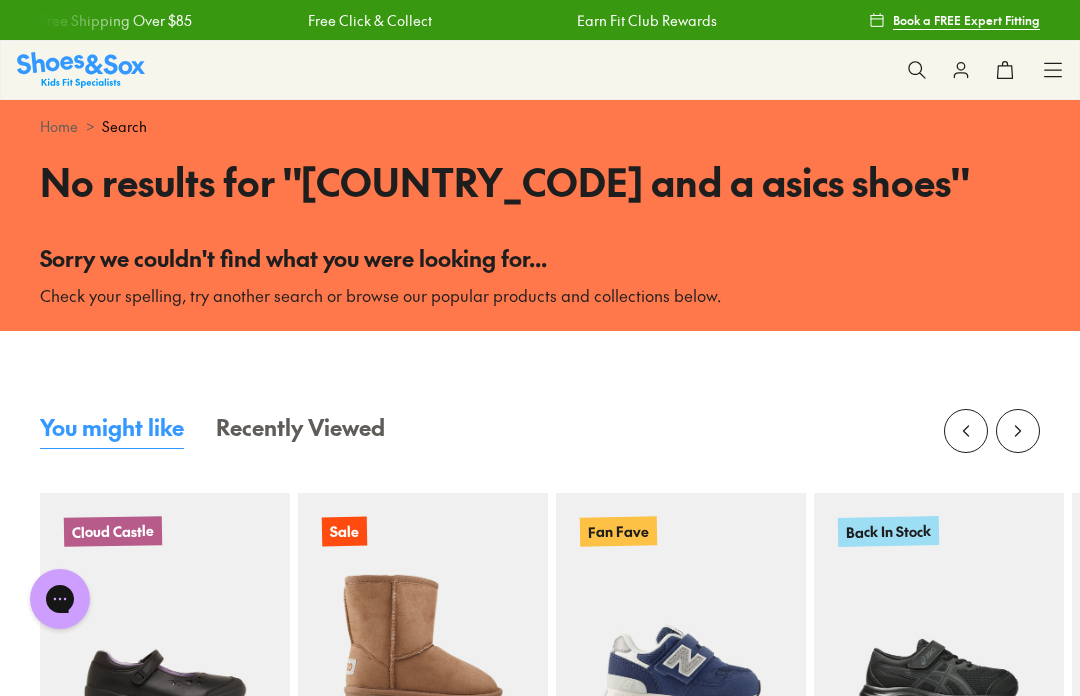 click 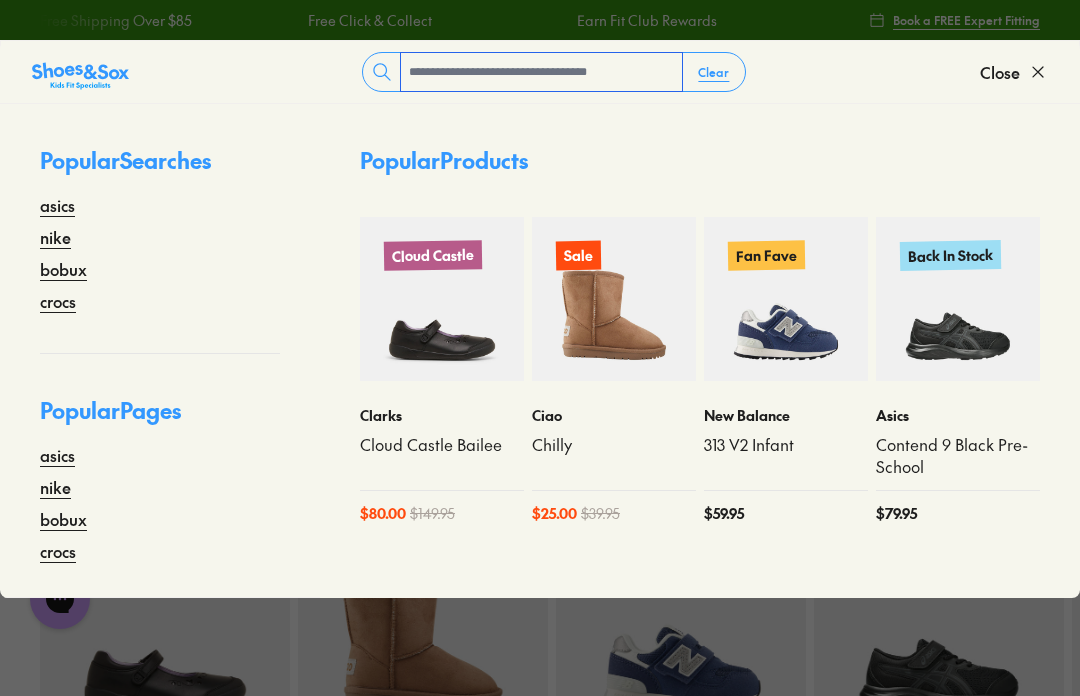 click at bounding box center [541, 72] 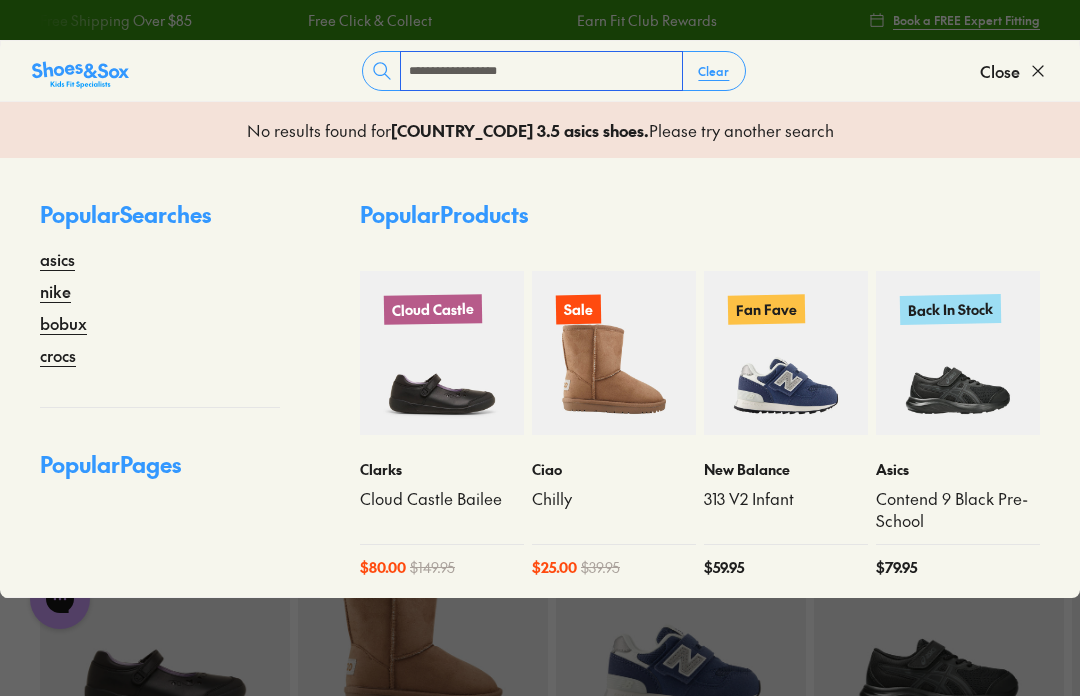 type on "**********" 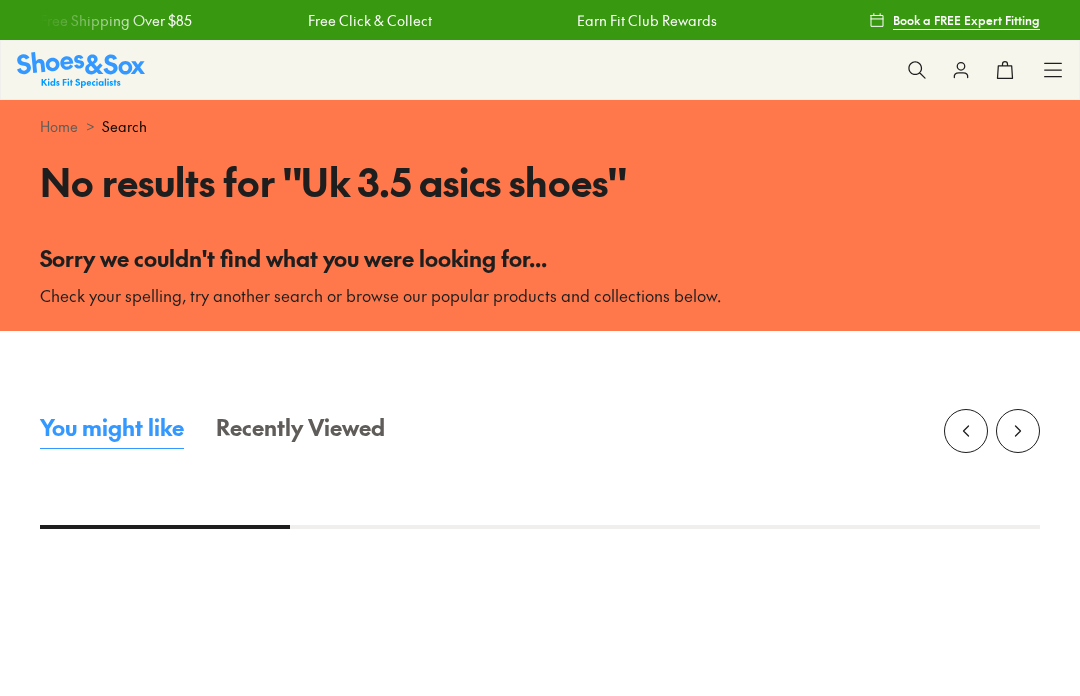 scroll, scrollTop: 0, scrollLeft: 0, axis: both 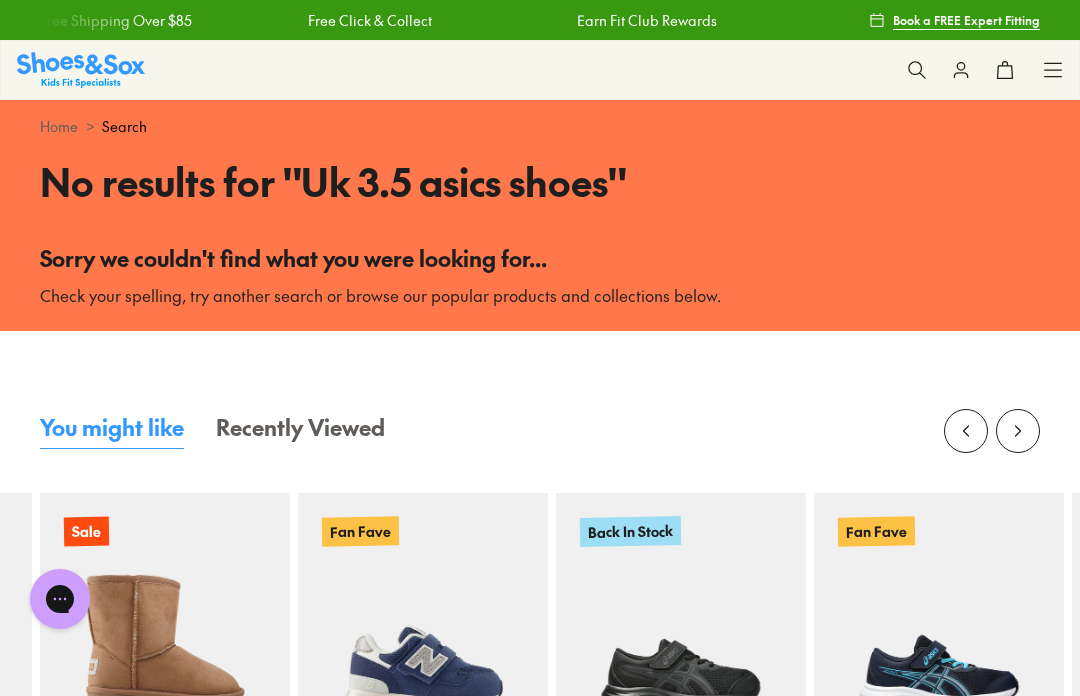 click at bounding box center (917, 70) 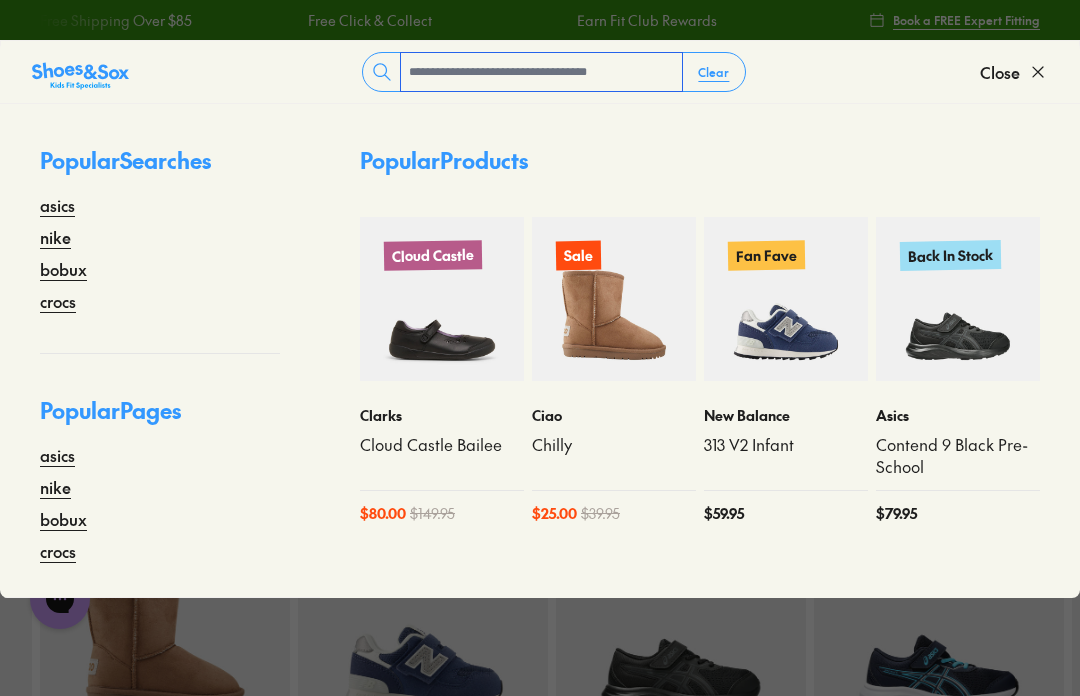 click at bounding box center [541, 72] 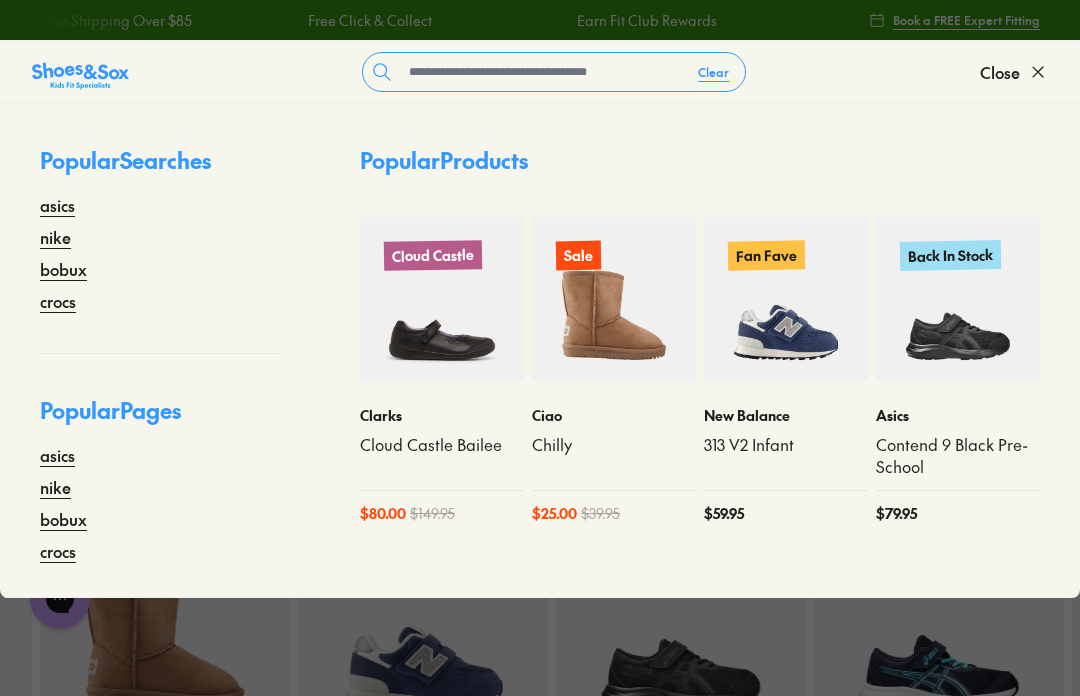 click on "asics" at bounding box center (57, 205) 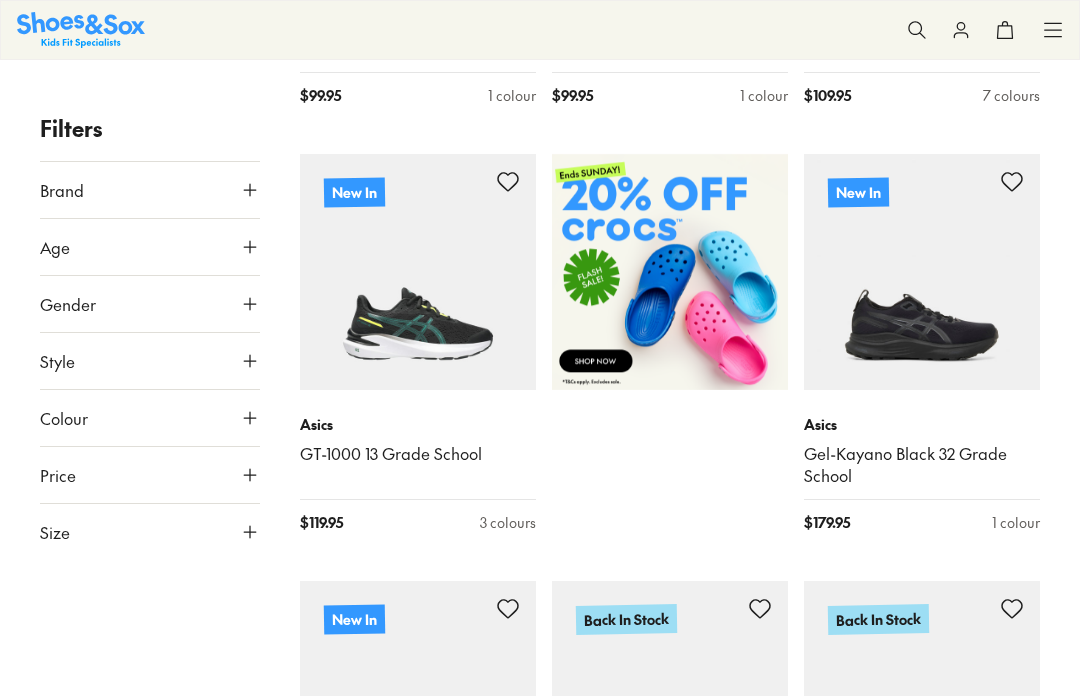 scroll, scrollTop: 446, scrollLeft: 0, axis: vertical 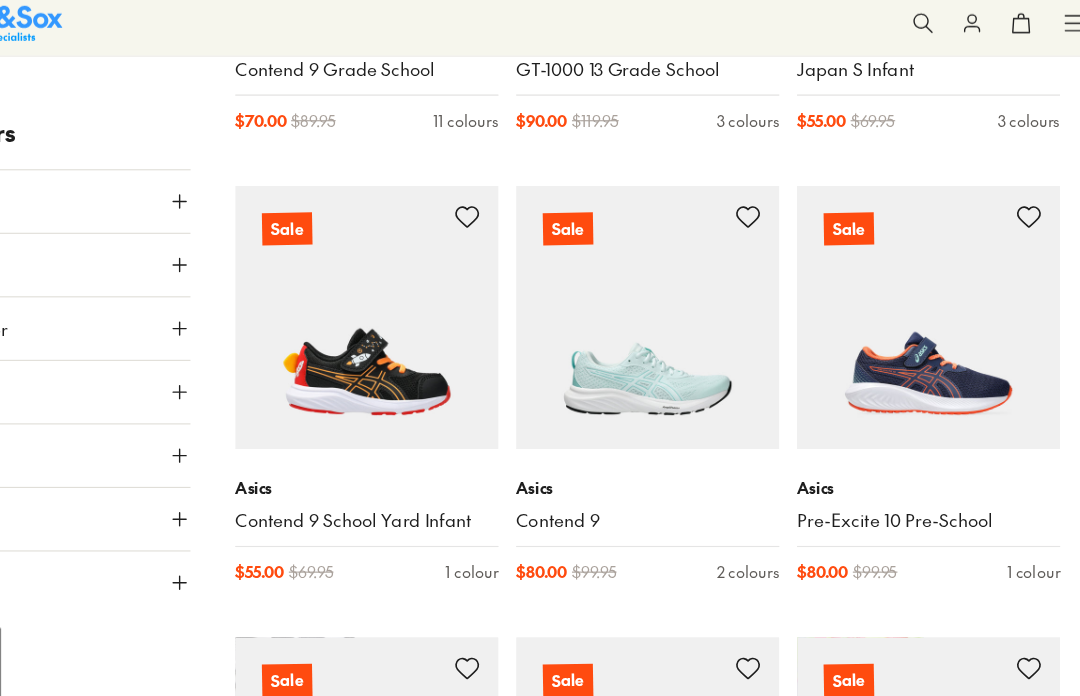 click at bounding box center [670, 294] 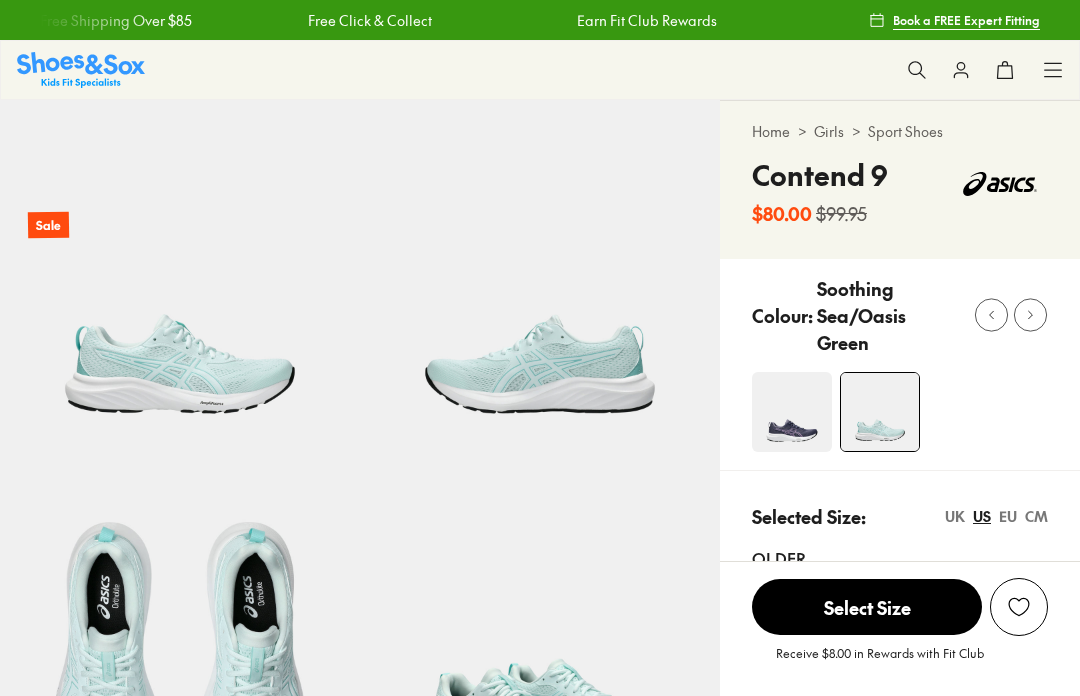 scroll, scrollTop: 0, scrollLeft: 0, axis: both 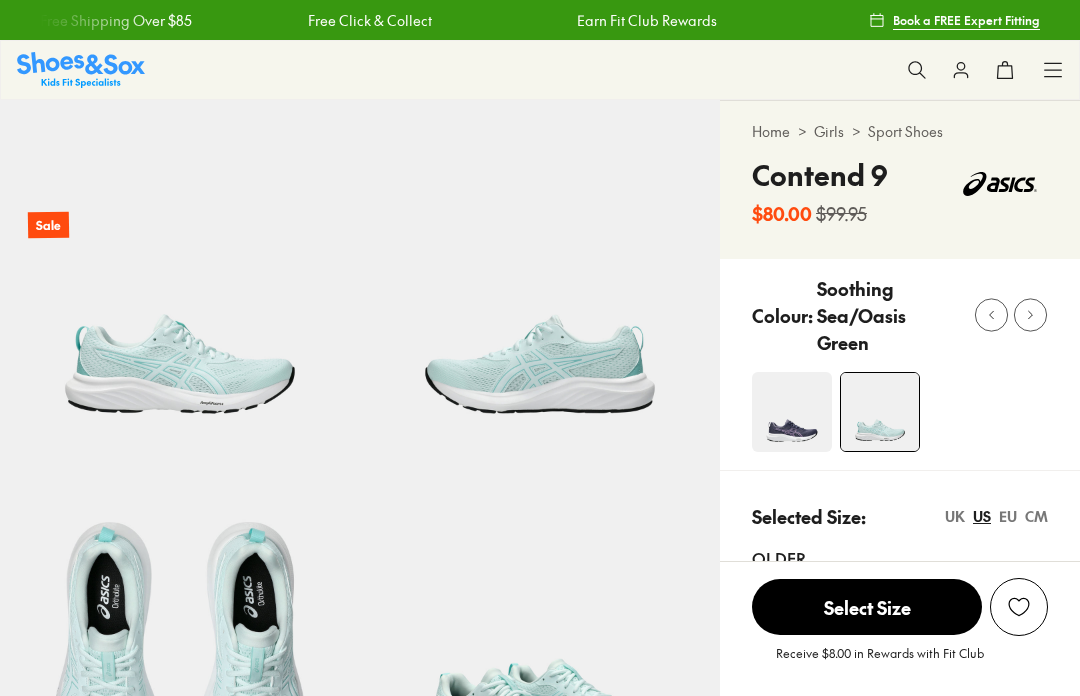 click at bounding box center (792, 412) 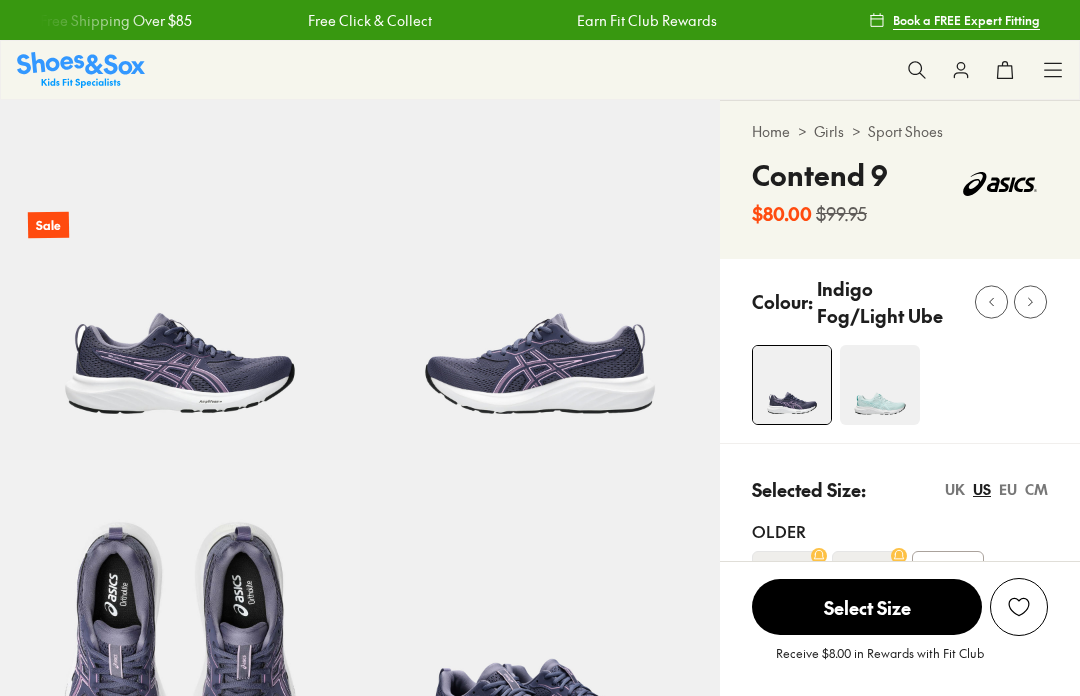 click at bounding box center (880, 385) 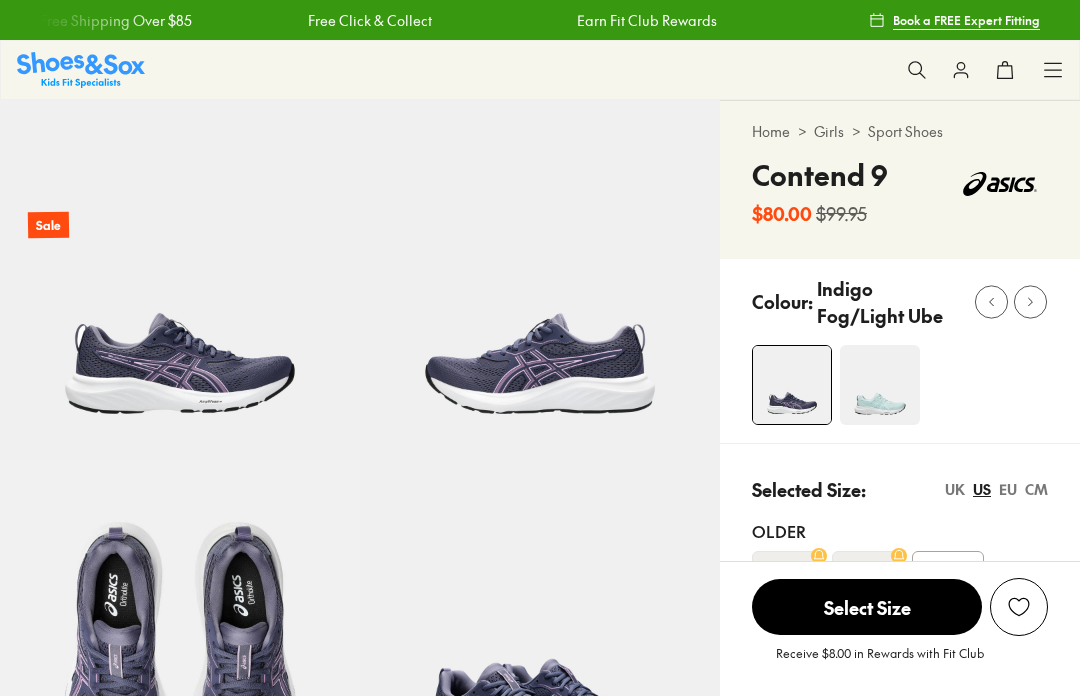 scroll, scrollTop: 0, scrollLeft: 0, axis: both 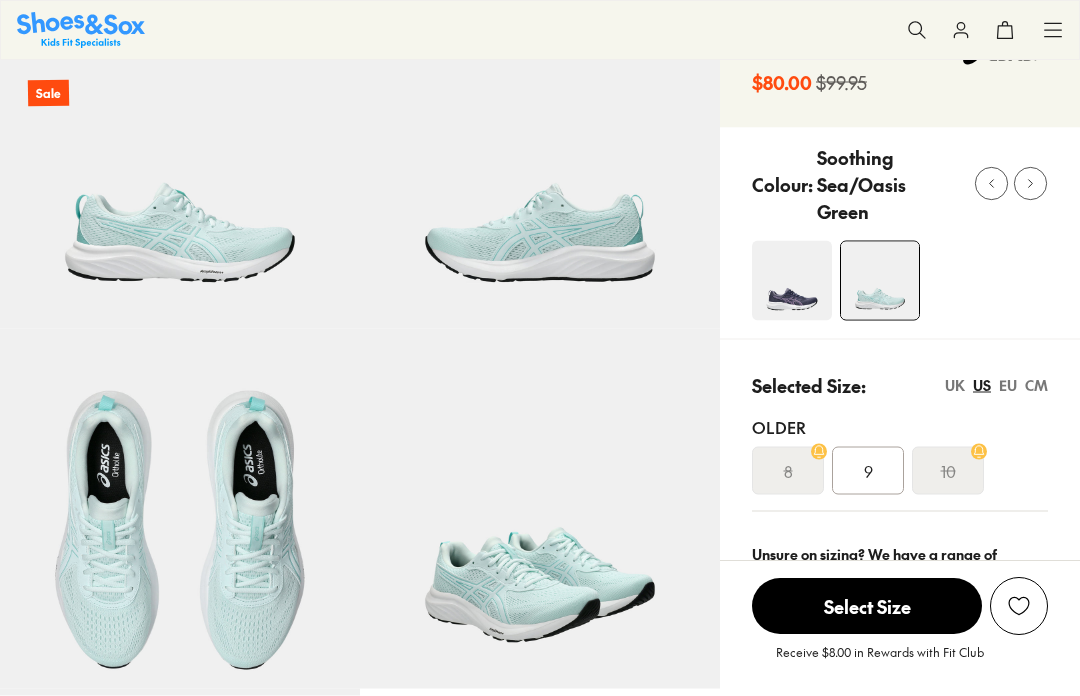 select on "*" 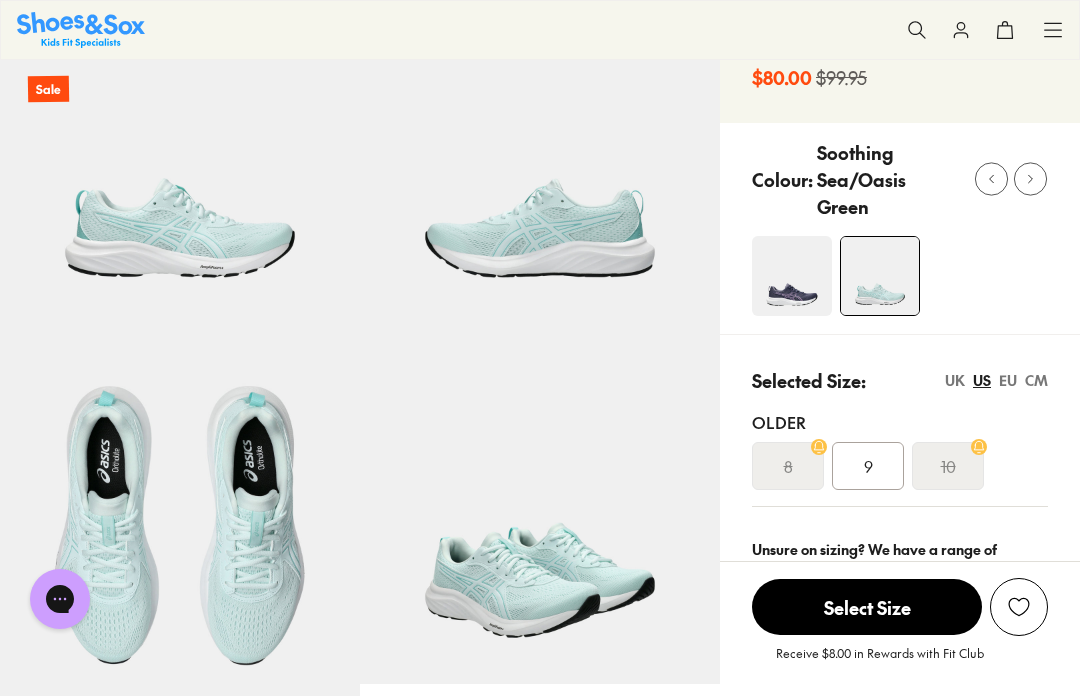 scroll, scrollTop: 0, scrollLeft: 0, axis: both 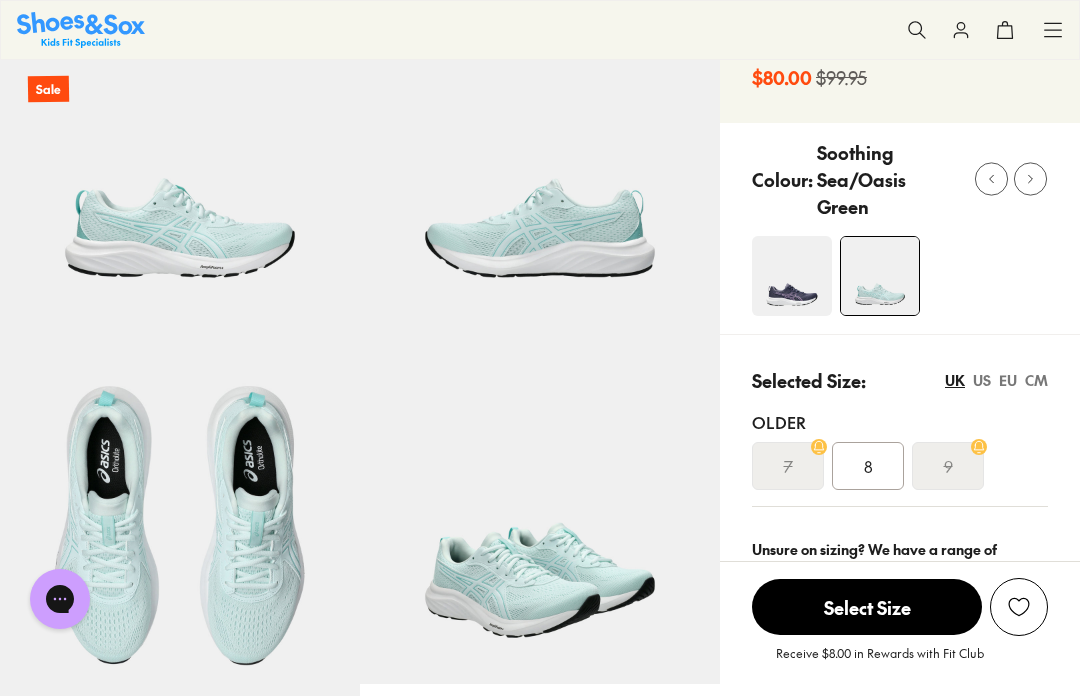 click on "UK" at bounding box center (955, 380) 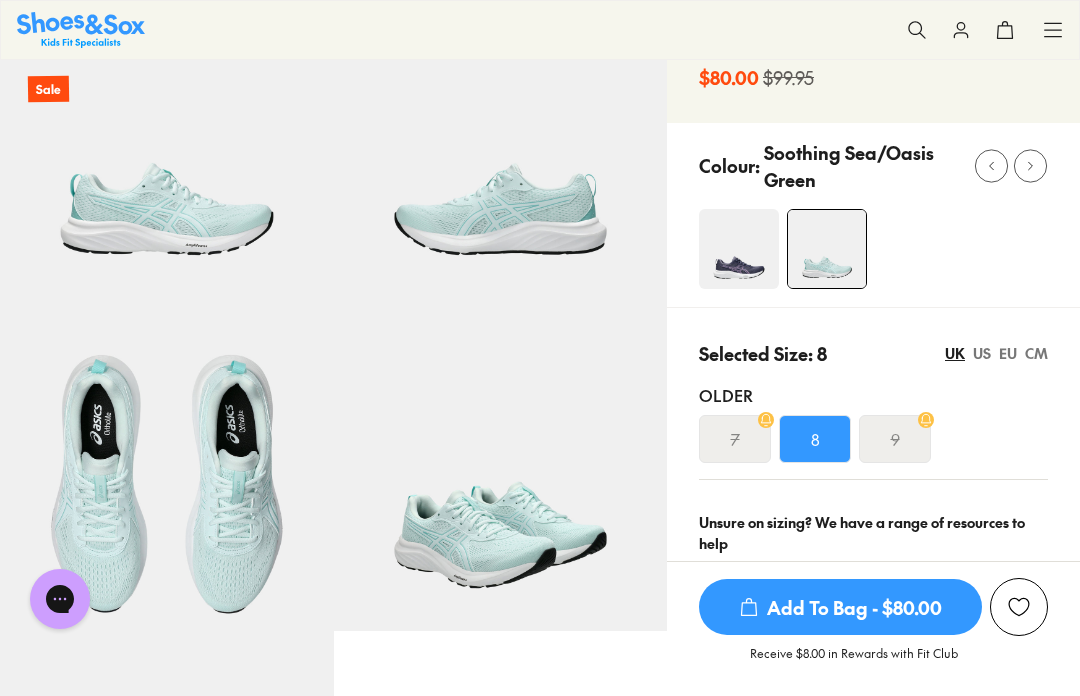 click on "Selected Size:   8 UK US EU CM Older 7 8 9" at bounding box center (873, 401) 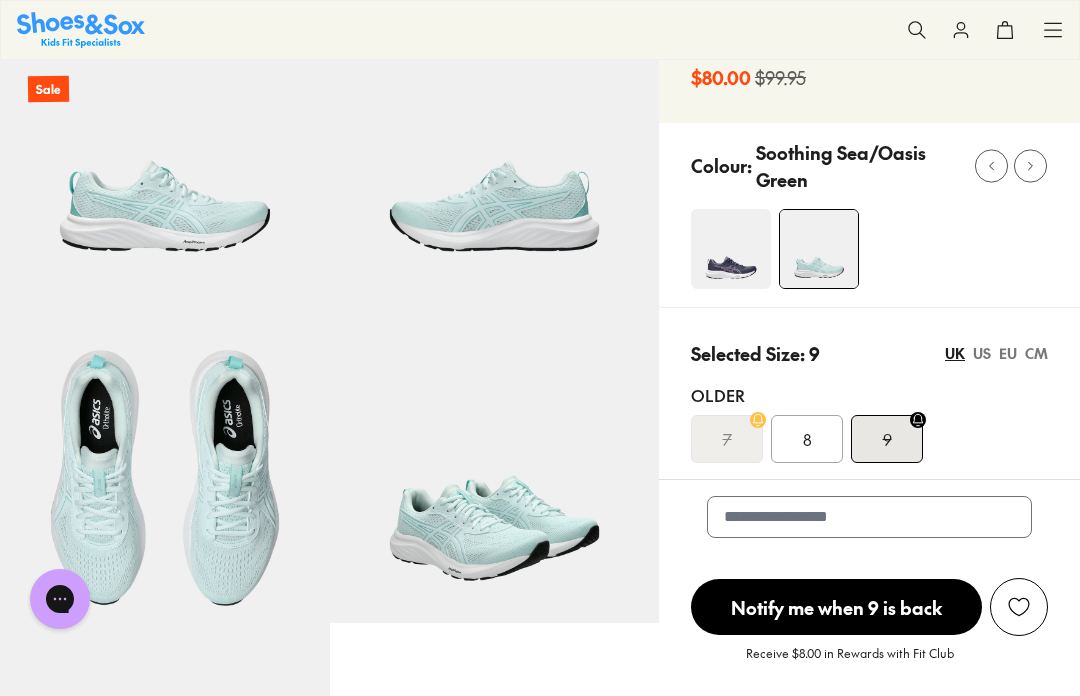 click on "8" at bounding box center [807, 439] 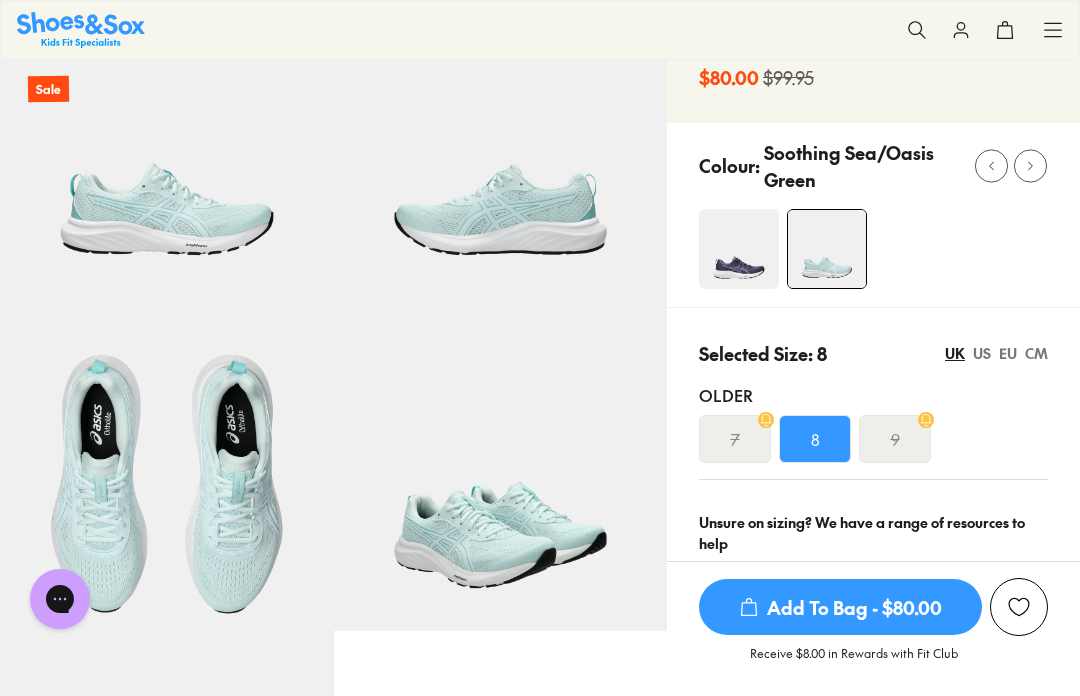 click on "9" at bounding box center (895, 439) 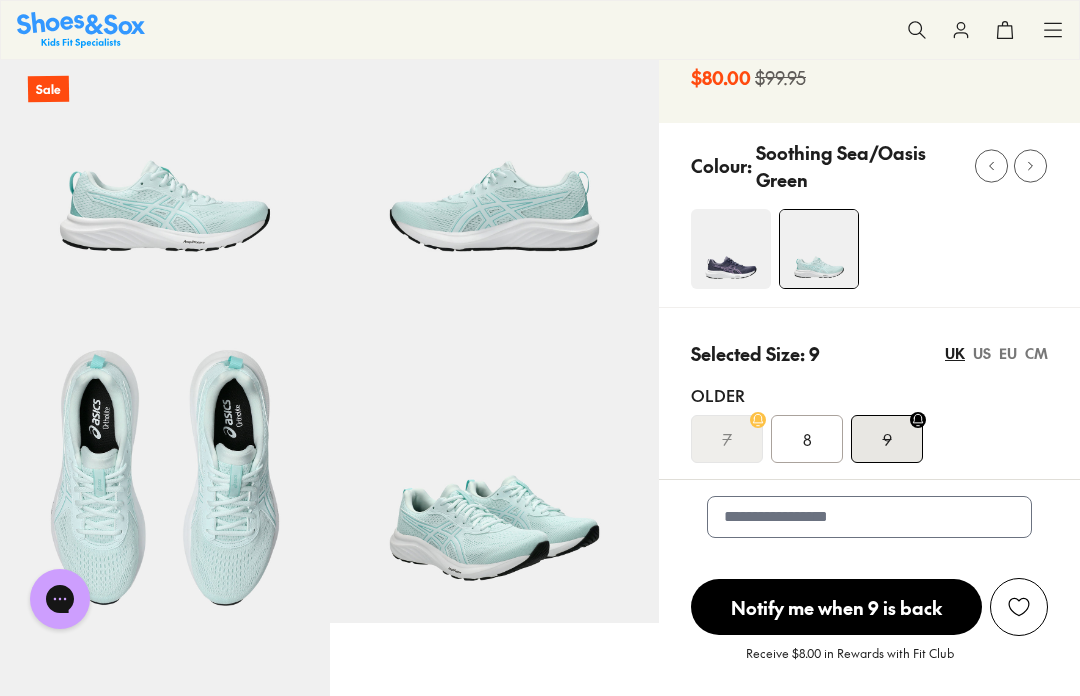 click on "8" at bounding box center [807, 439] 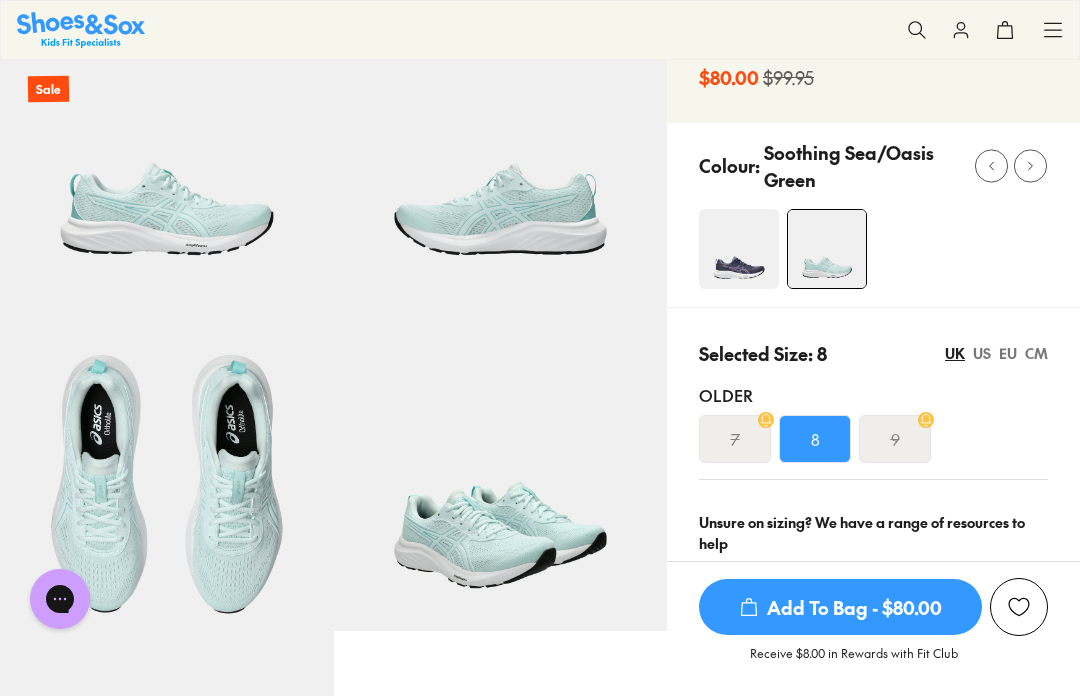 click on "US" at bounding box center [982, 353] 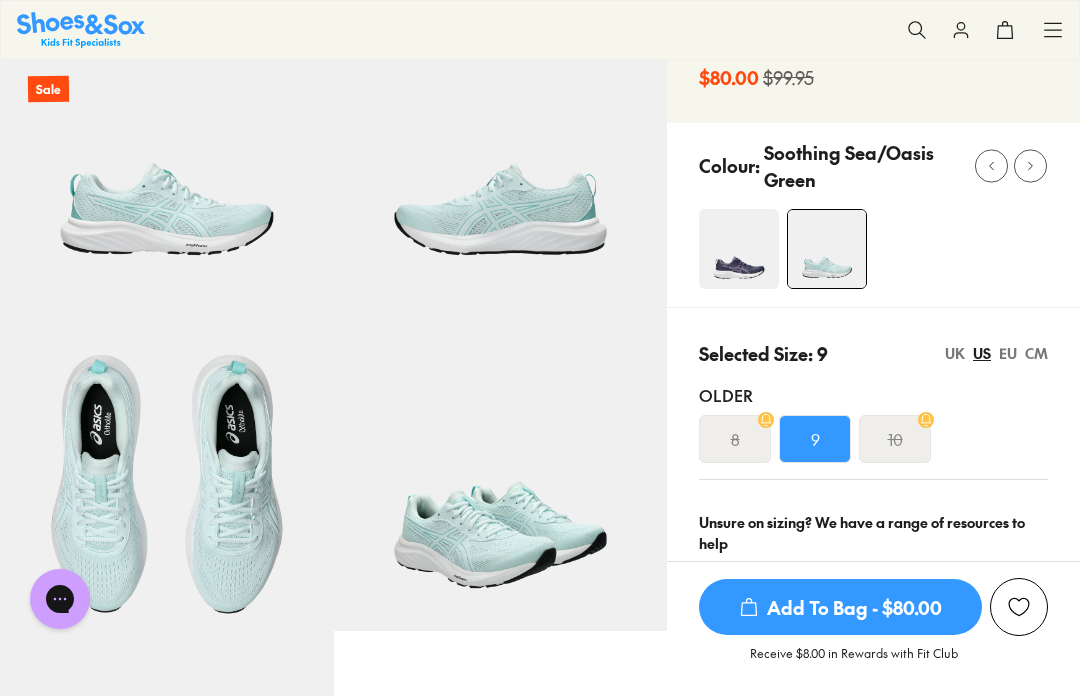 click on "Selected Size:   9 UK US EU CM Older 8 9 10" at bounding box center [873, 401] 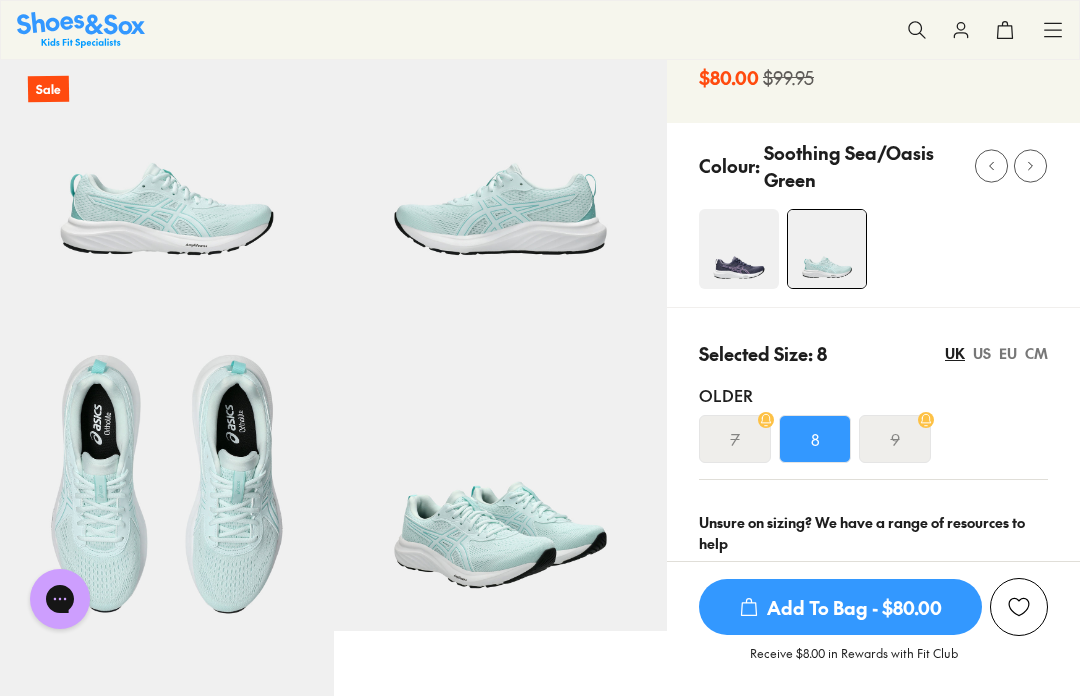 click on "Selected Size:   8 UK US EU CM Older 7 8 9" at bounding box center [873, 401] 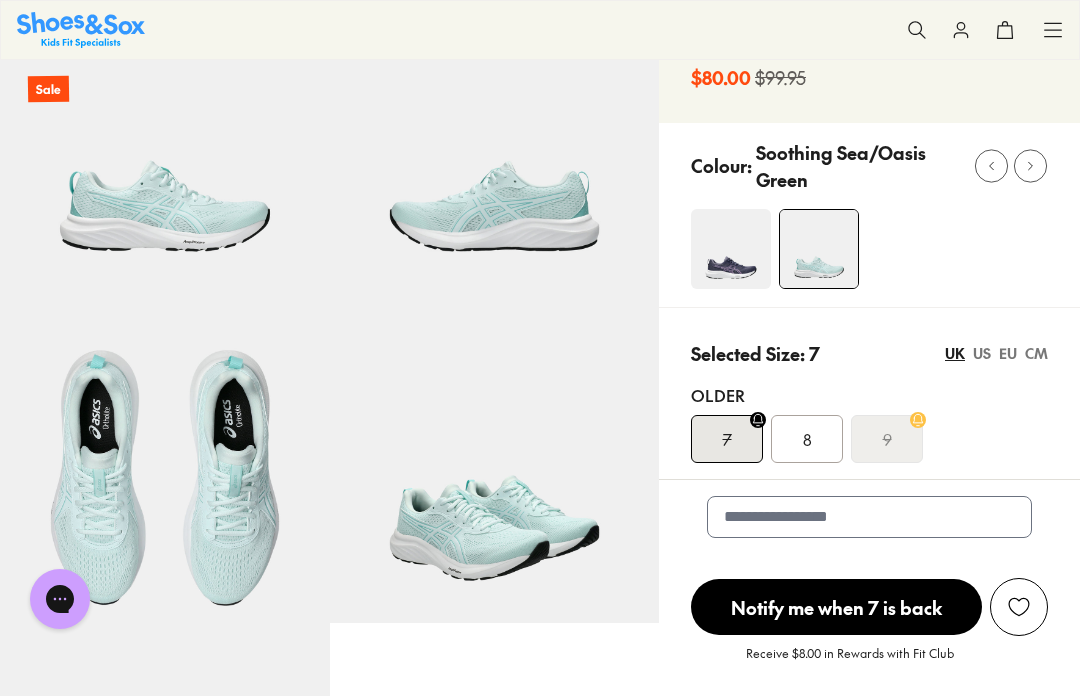 click on "US" at bounding box center (982, 353) 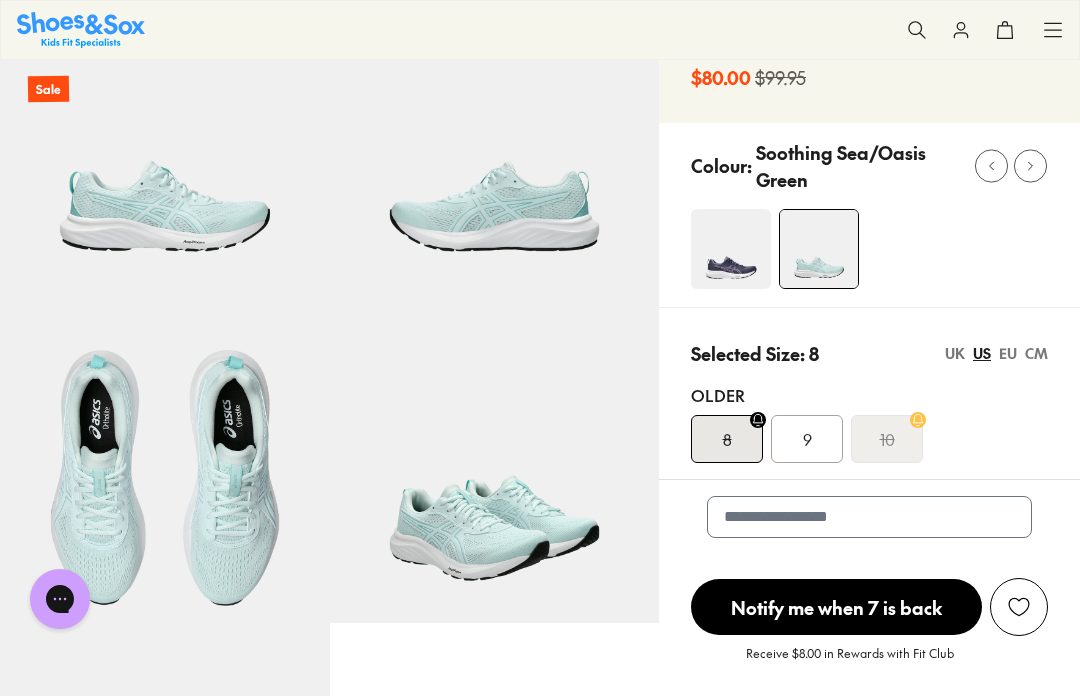 click on "9" at bounding box center (807, 439) 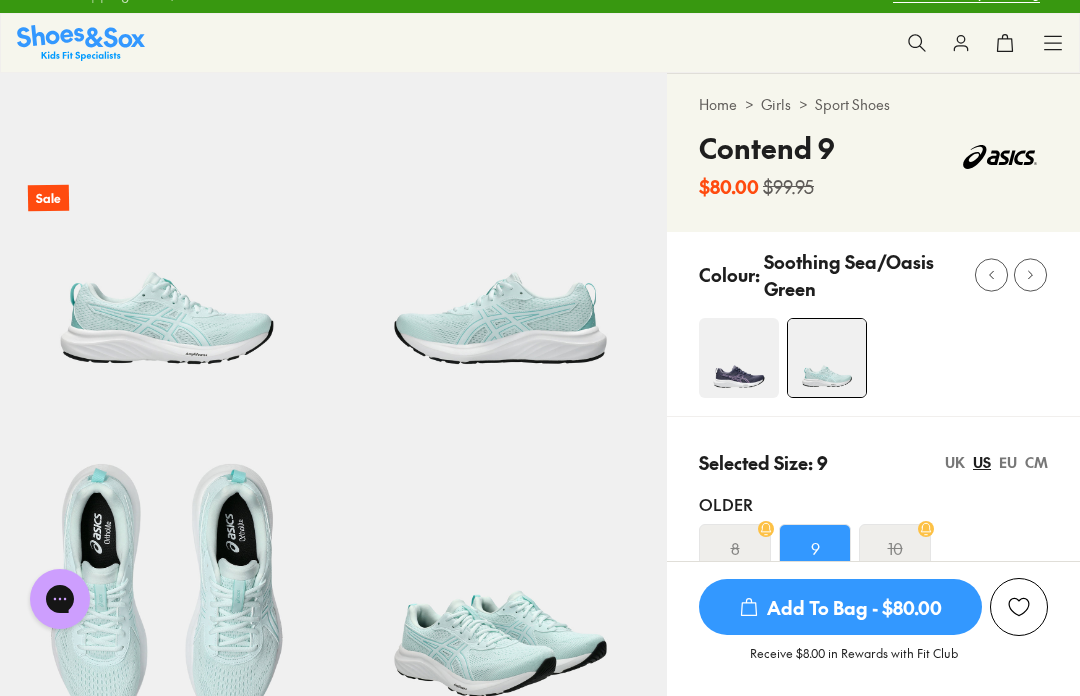 scroll, scrollTop: 56, scrollLeft: 0, axis: vertical 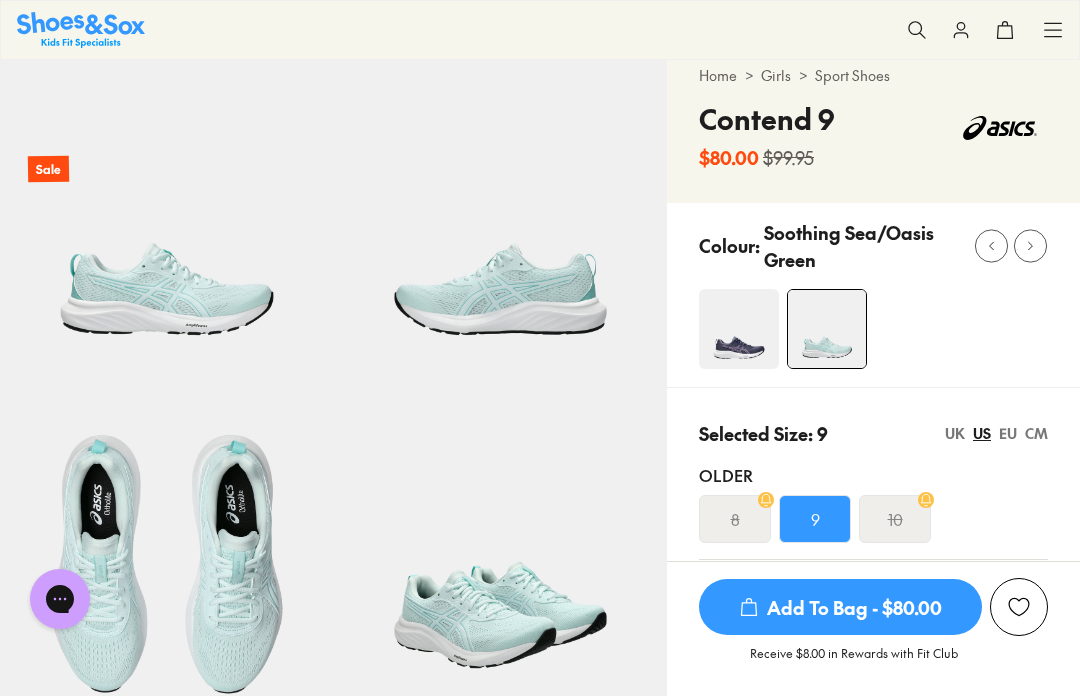 click on "CM" at bounding box center [1036, 433] 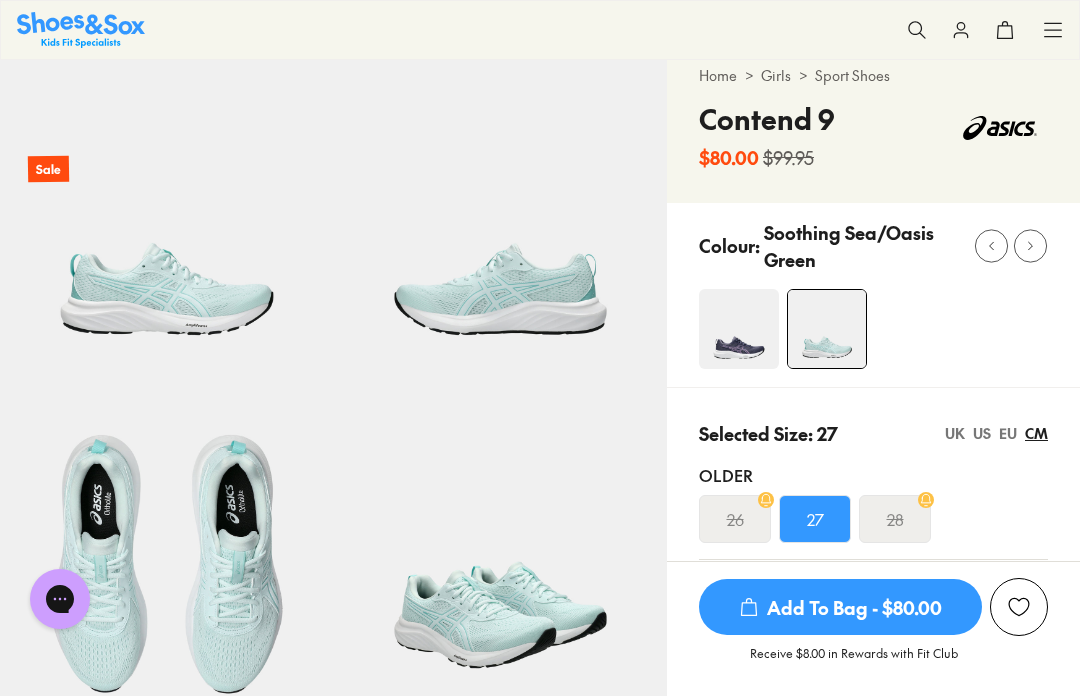 scroll, scrollTop: 54, scrollLeft: 0, axis: vertical 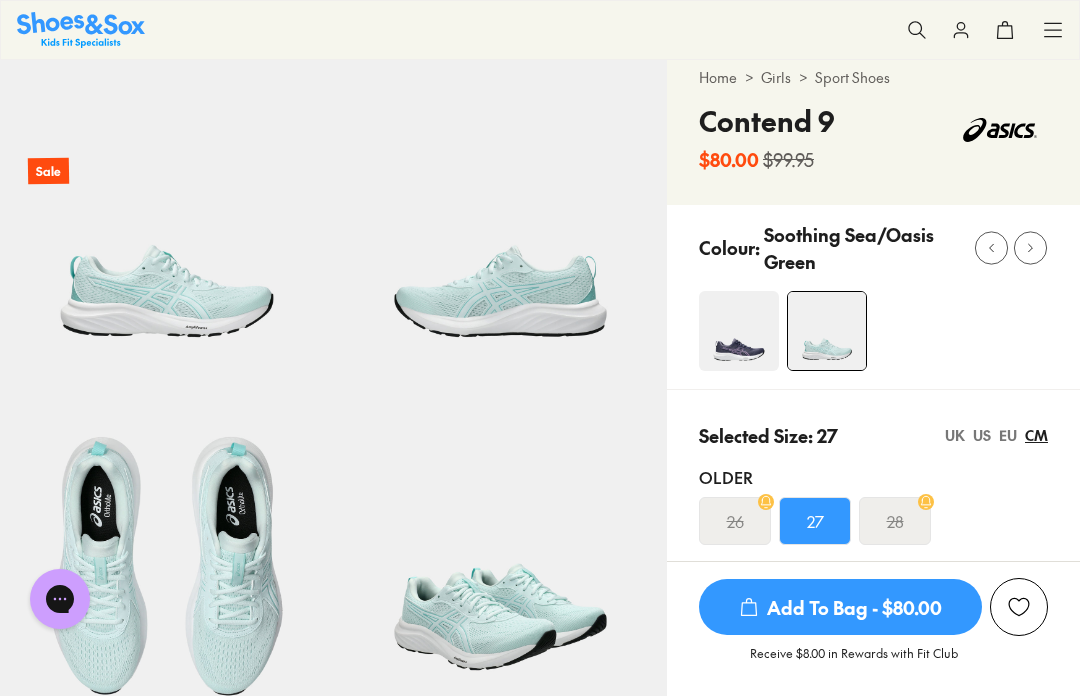 click on "EU" at bounding box center (1008, 435) 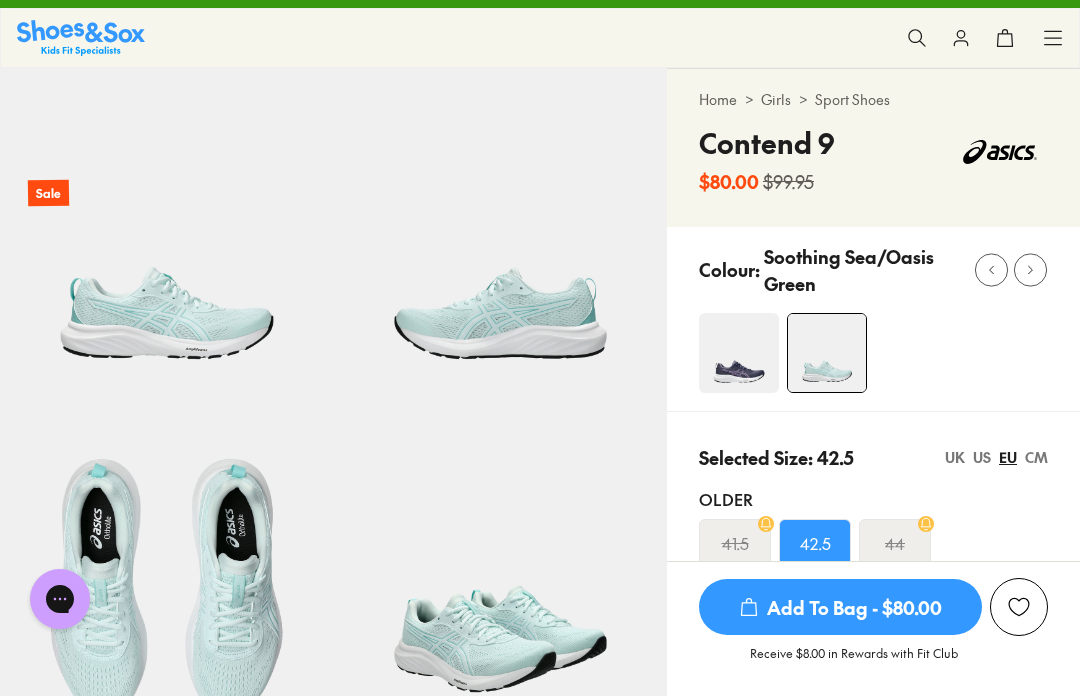 scroll, scrollTop: 28, scrollLeft: 0, axis: vertical 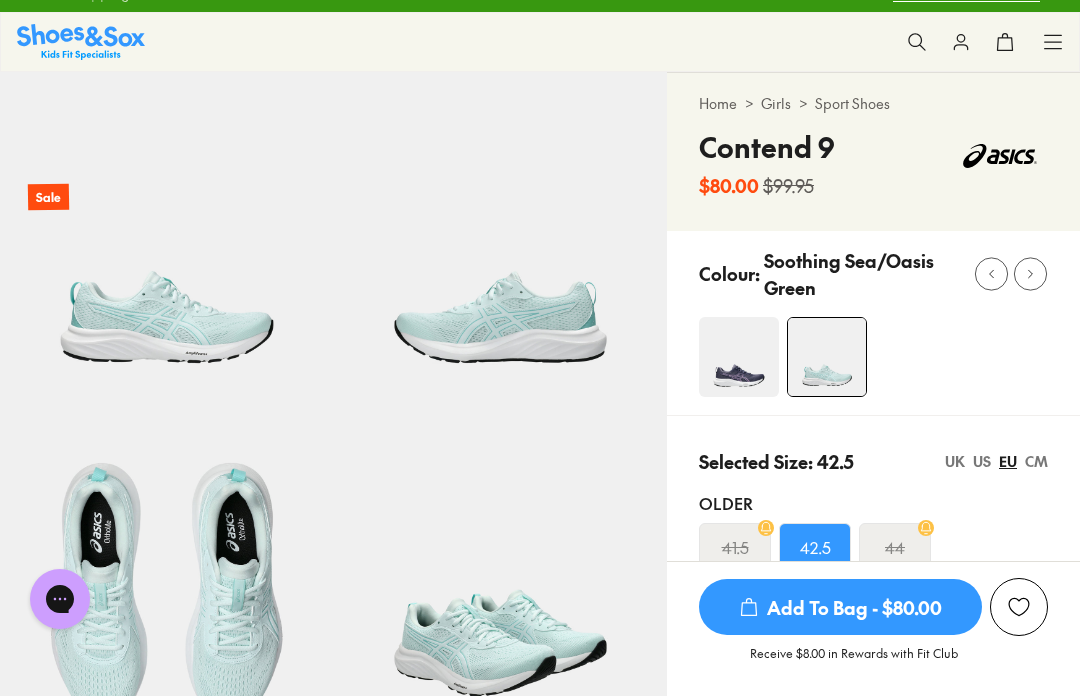 click on "US" at bounding box center (982, 461) 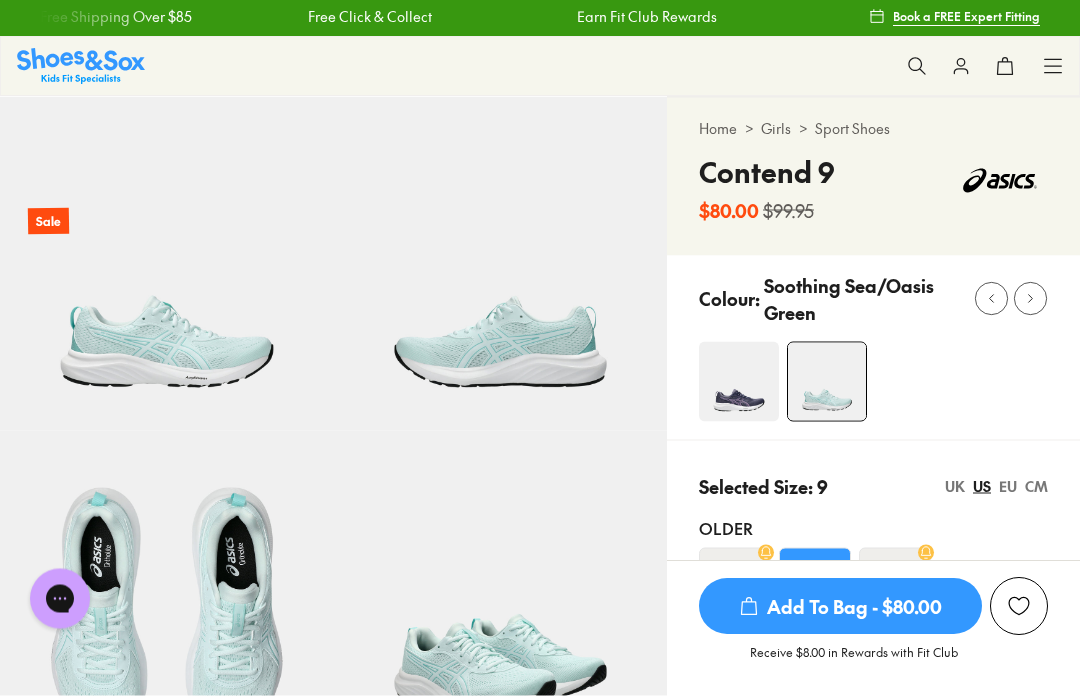 scroll, scrollTop: 0, scrollLeft: 0, axis: both 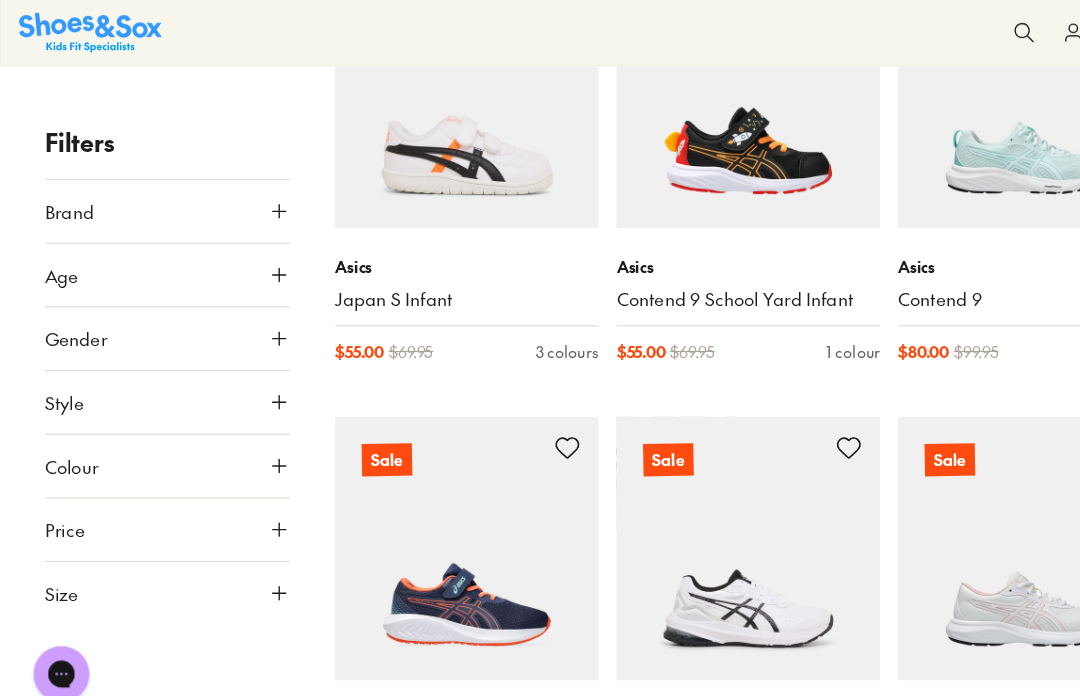 click on "Brand" at bounding box center (150, 190) 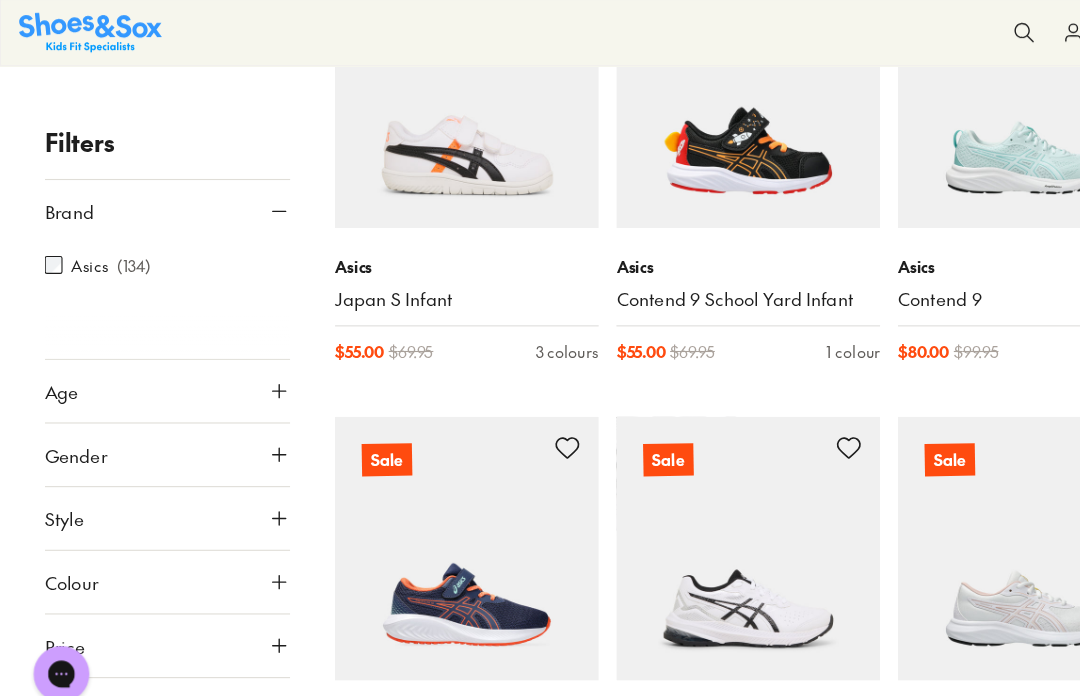click on "Asics" at bounding box center (80, 238) 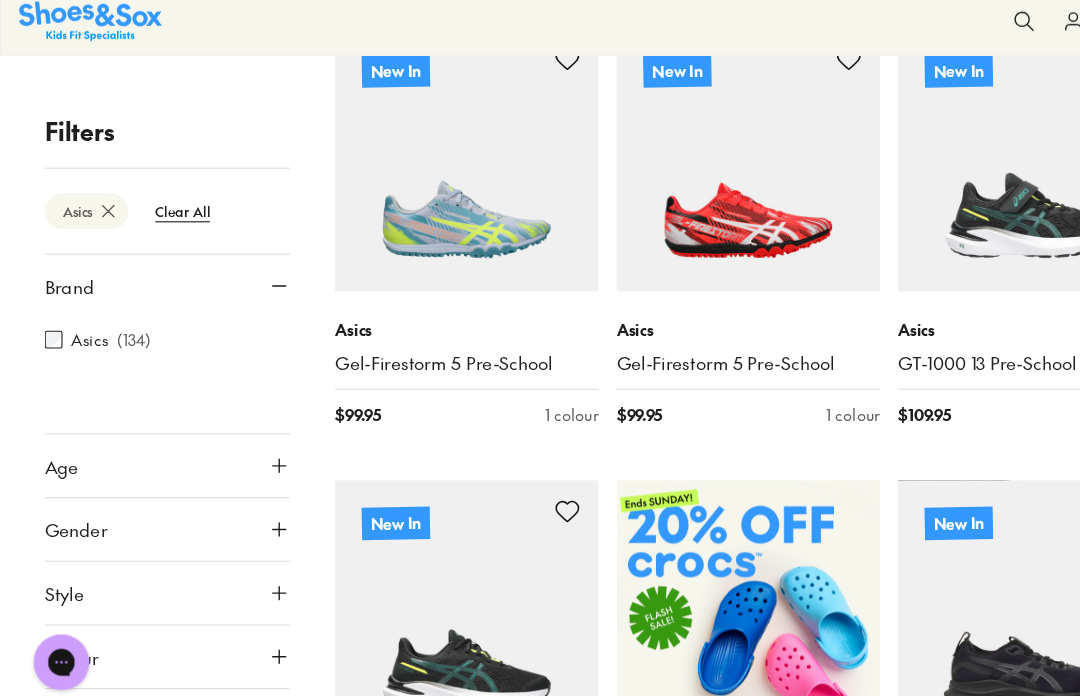 scroll, scrollTop: 239, scrollLeft: 0, axis: vertical 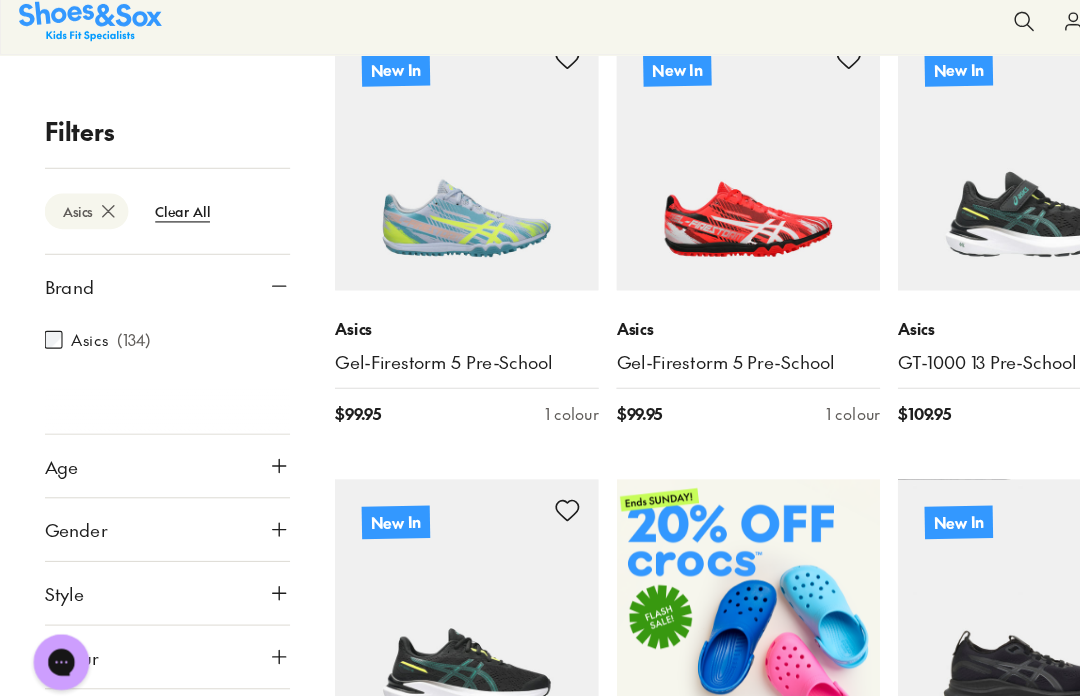 click 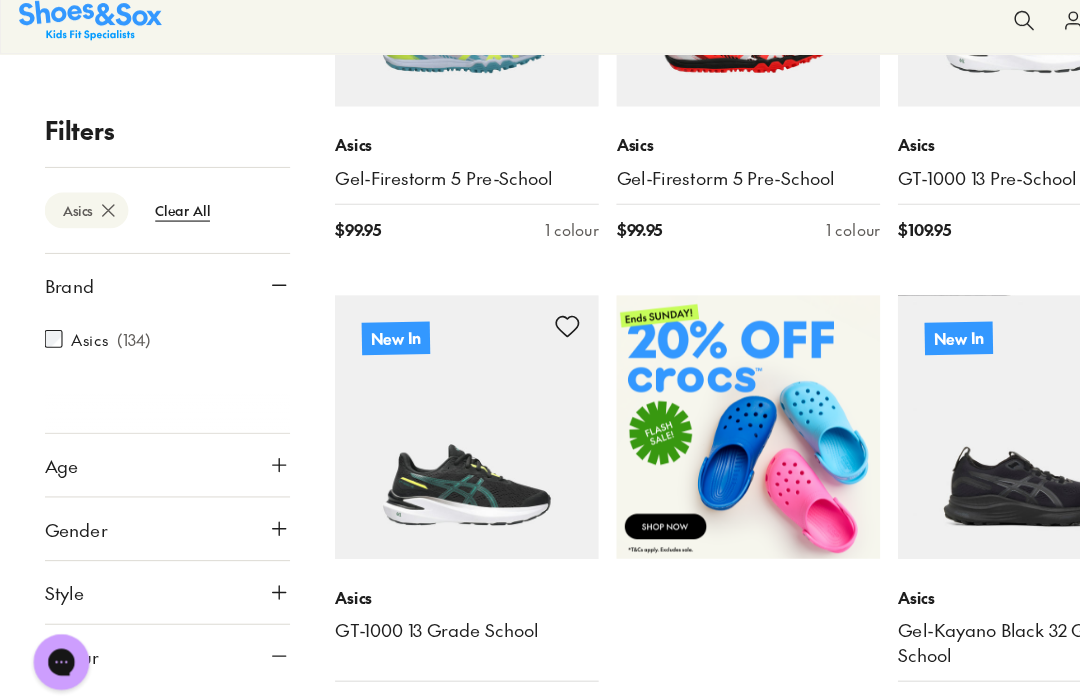 scroll, scrollTop: 408, scrollLeft: 0, axis: vertical 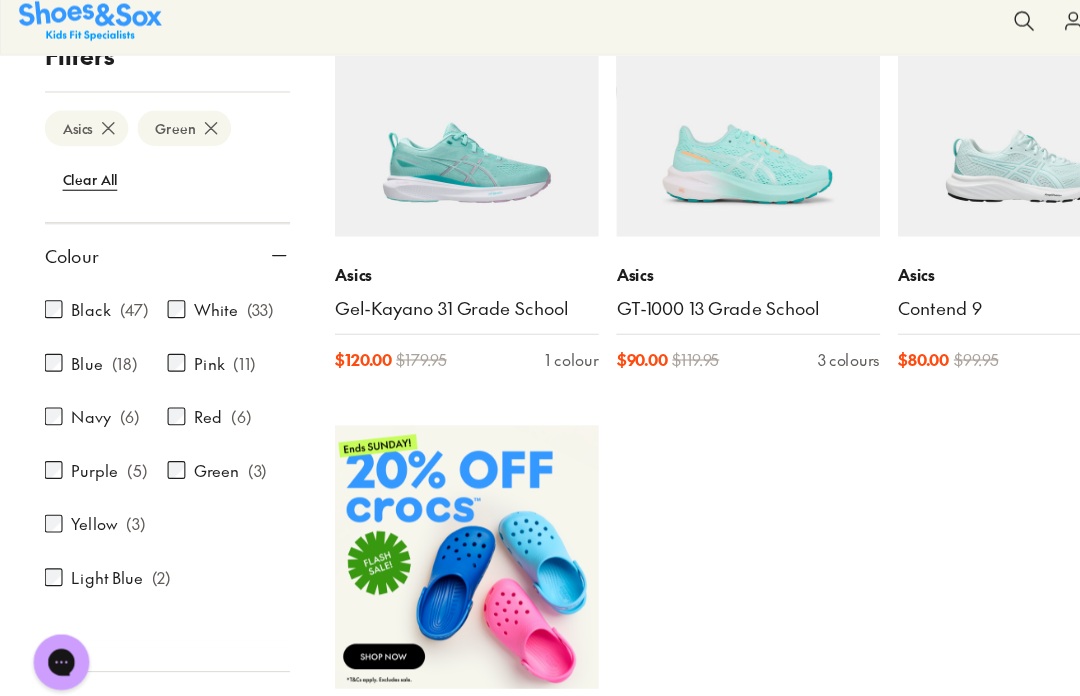 click on "Filters Asics   Green   Clear All Brand Asics ( 3 ) Age Senior ( 2 ) Youth Infant/Toddler Adult ( 1 ) Gender All Boys Girls Unisex Style Sport ( 3 ) Sneakers Colour Black ( 47 ) White ( 33 ) Blue ( 18 ) Pink ( 11 ) Navy ( 6 ) Red ( 6 ) Purple ( 5 ) Green ( 3 ) Yellow ( 3 ) Light Blue ( 2 ) Price Min $ 55 Max $ 200 Size EU UK US 1-3 Years 21 25 26 27 3-8 Years 30 8+ Years 35 36 39 40 Sale Asics Gel-Kayano 31 Grade School $ 120.00 $ 179.95 1 colour Sale Asics GT-1000 13 Grade School $ 90.00 $ 119.95 3 colours Sale Asics Contend 9 $ 80.00 $ 99.95 2 colours" at bounding box center (540, 307) 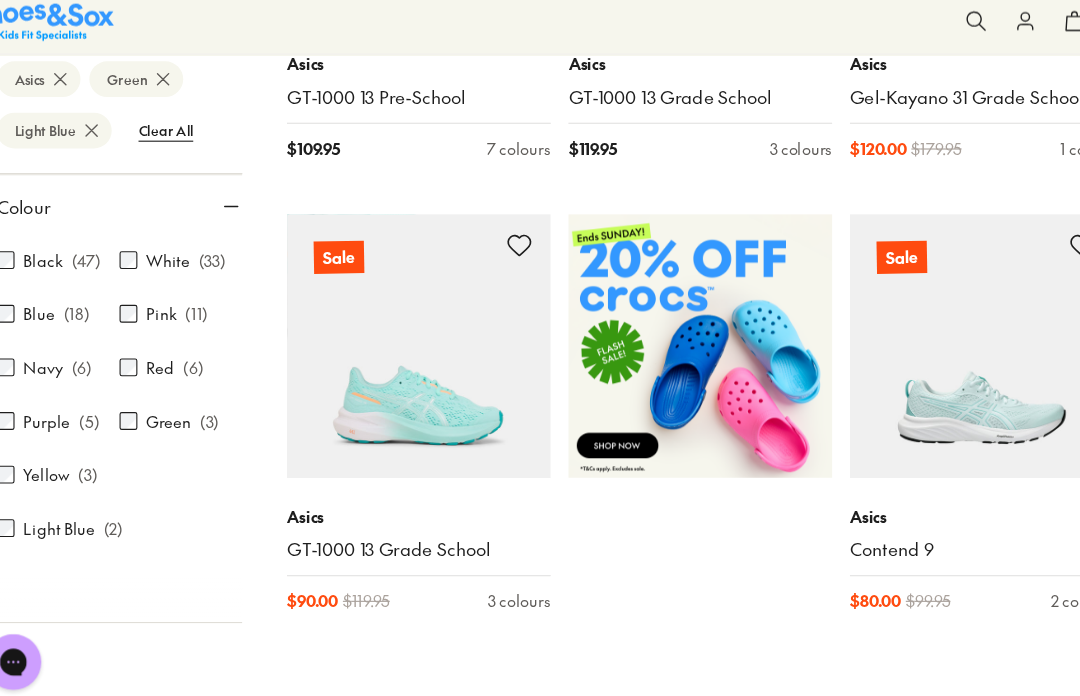 scroll, scrollTop: 489, scrollLeft: 0, axis: vertical 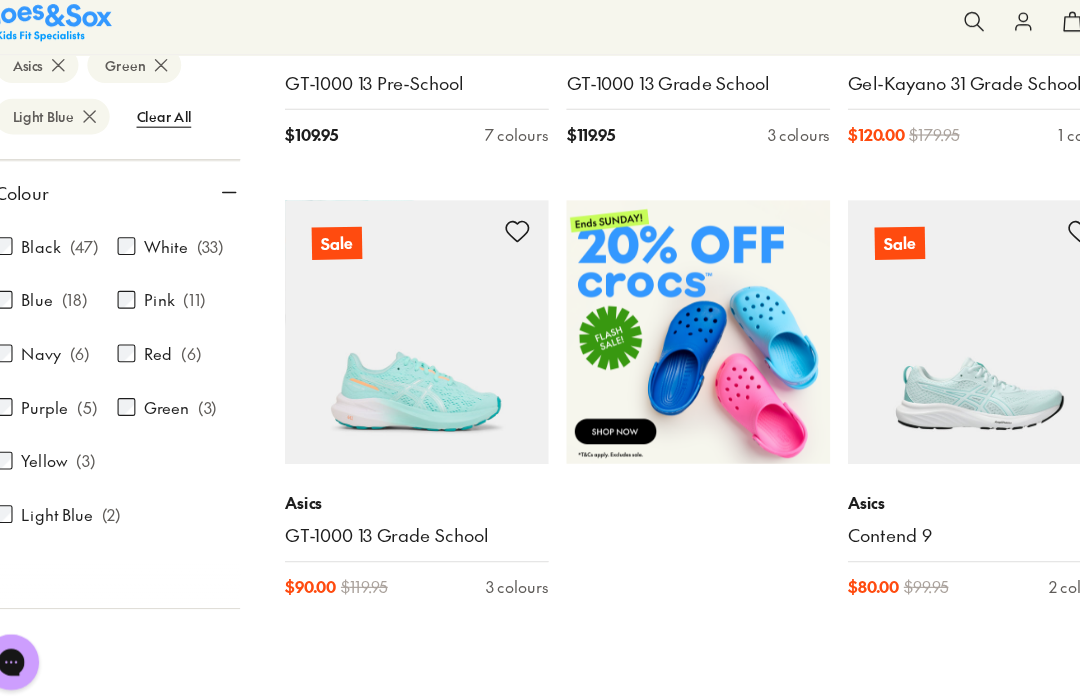 click at bounding box center (922, 308) 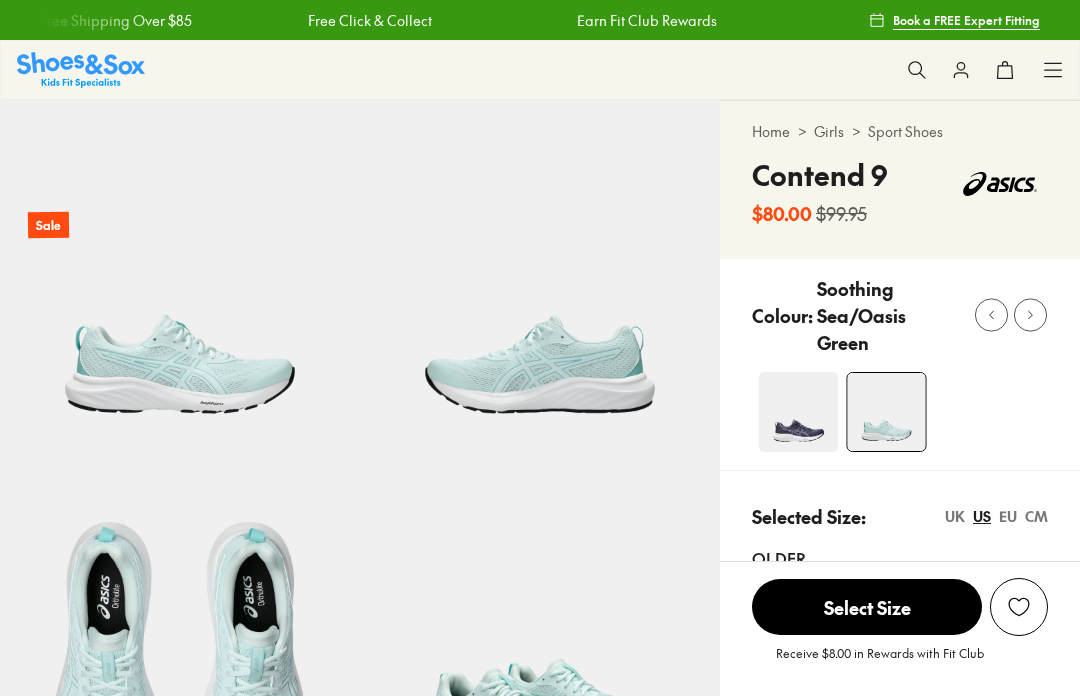 scroll, scrollTop: 40, scrollLeft: 0, axis: vertical 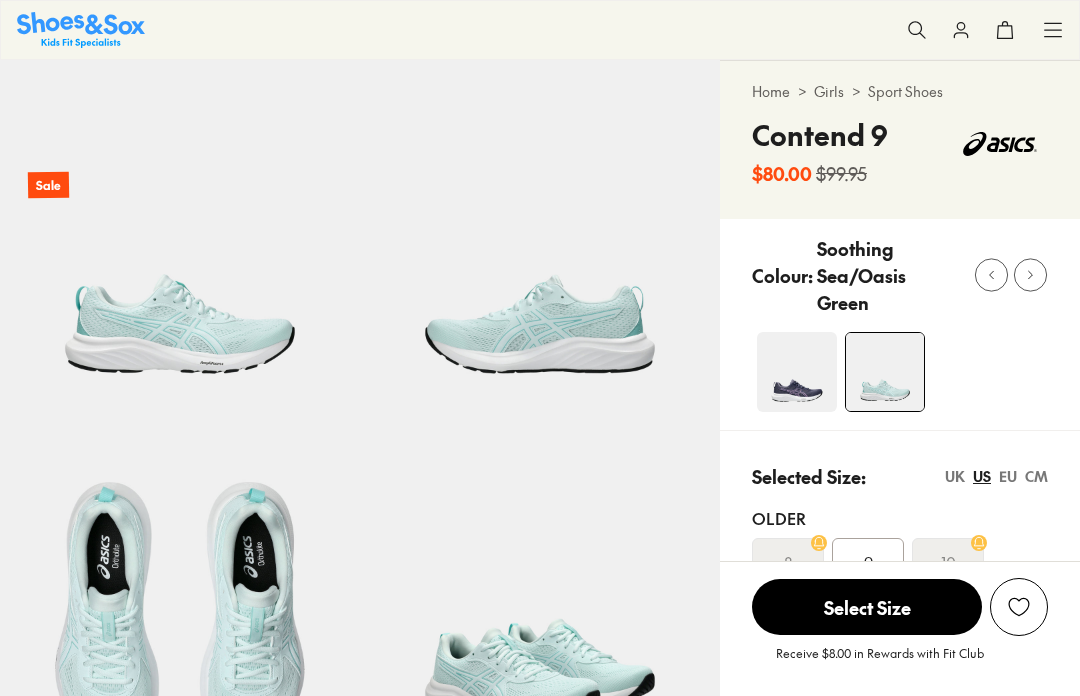 select on "*" 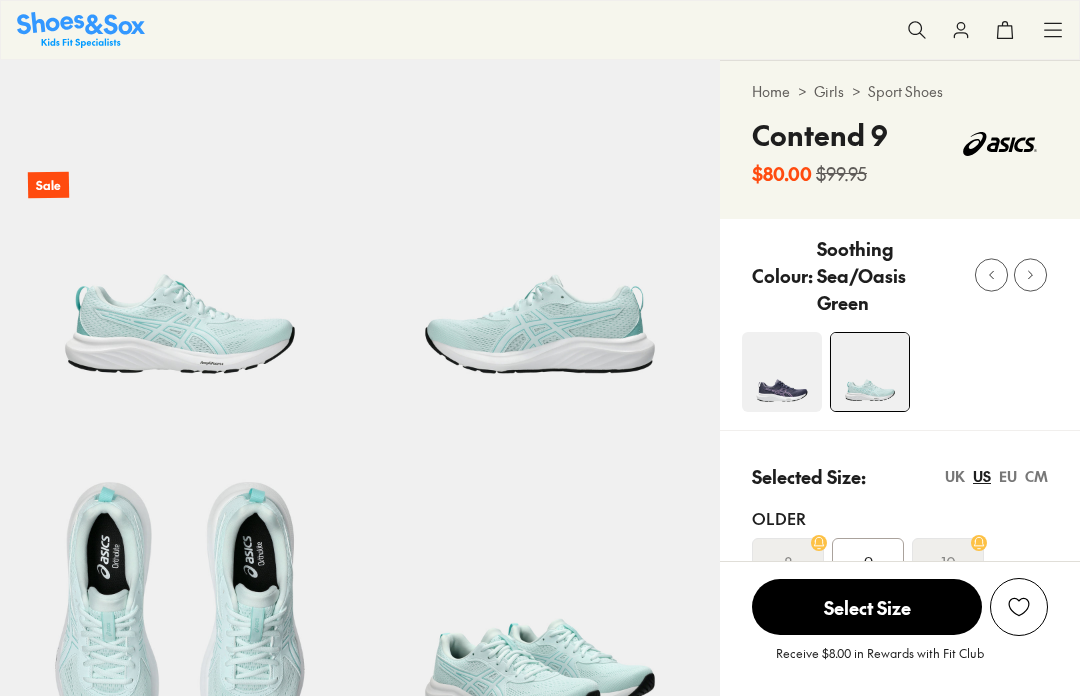 scroll, scrollTop: 169, scrollLeft: 0, axis: vertical 